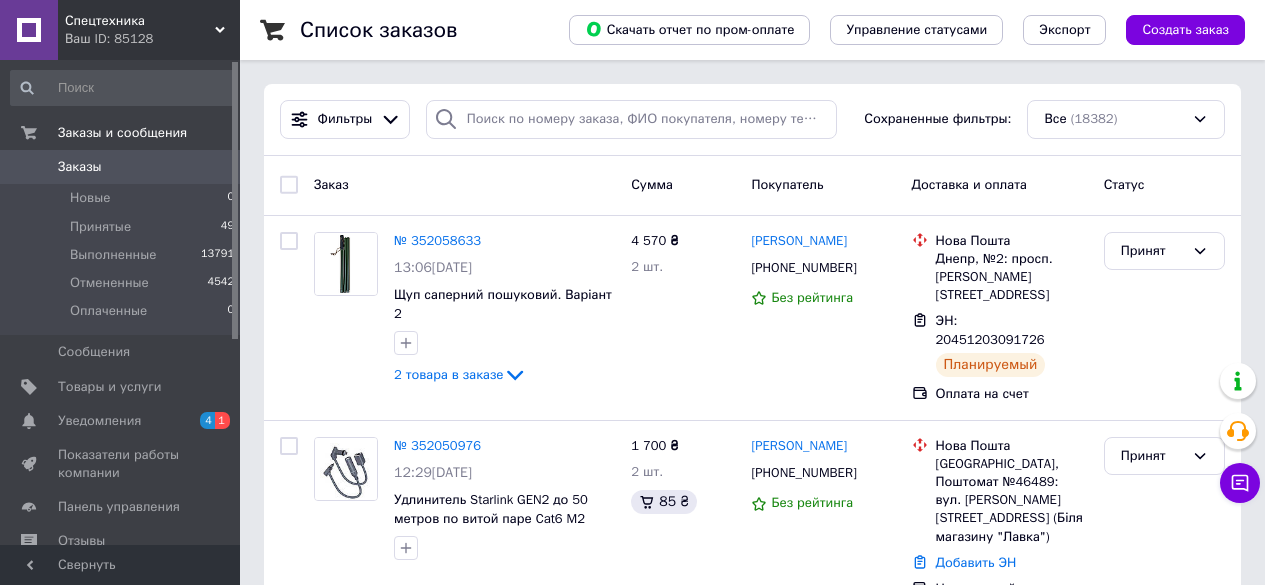 scroll, scrollTop: 0, scrollLeft: 0, axis: both 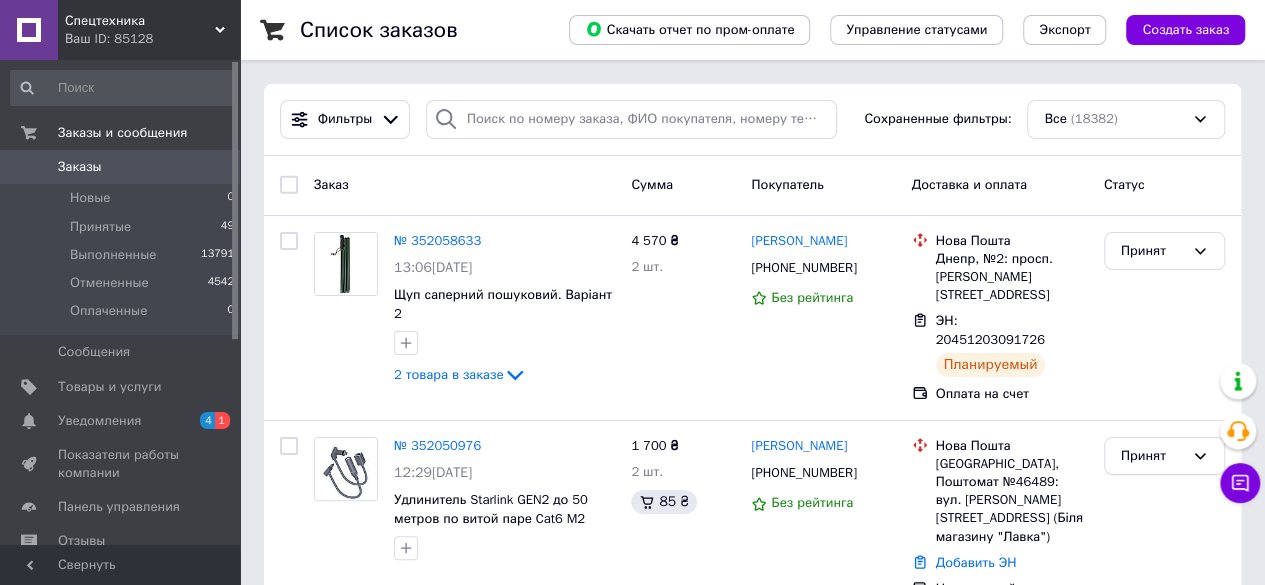 click on "Заказы" at bounding box center (80, 167) 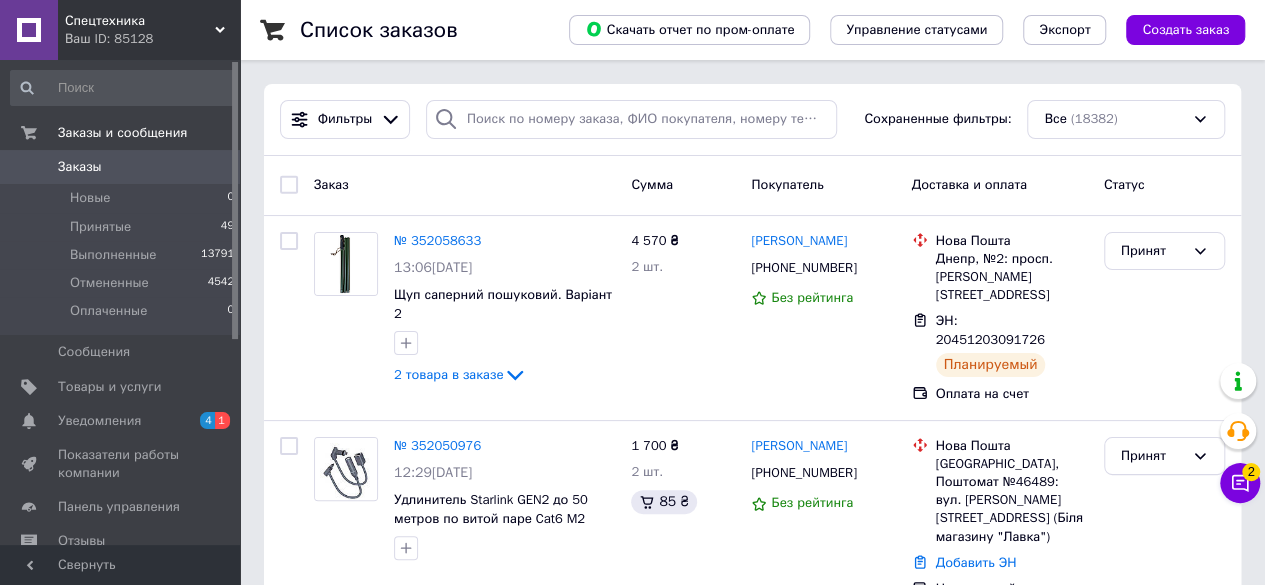 click on "Заказы" at bounding box center [80, 167] 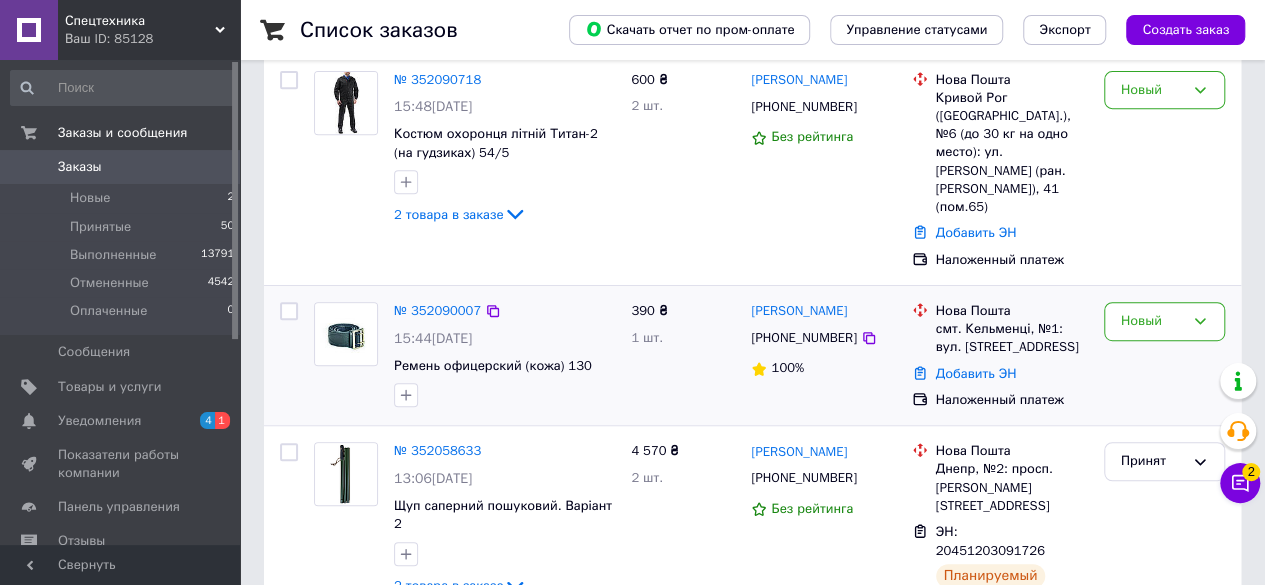 scroll, scrollTop: 400, scrollLeft: 0, axis: vertical 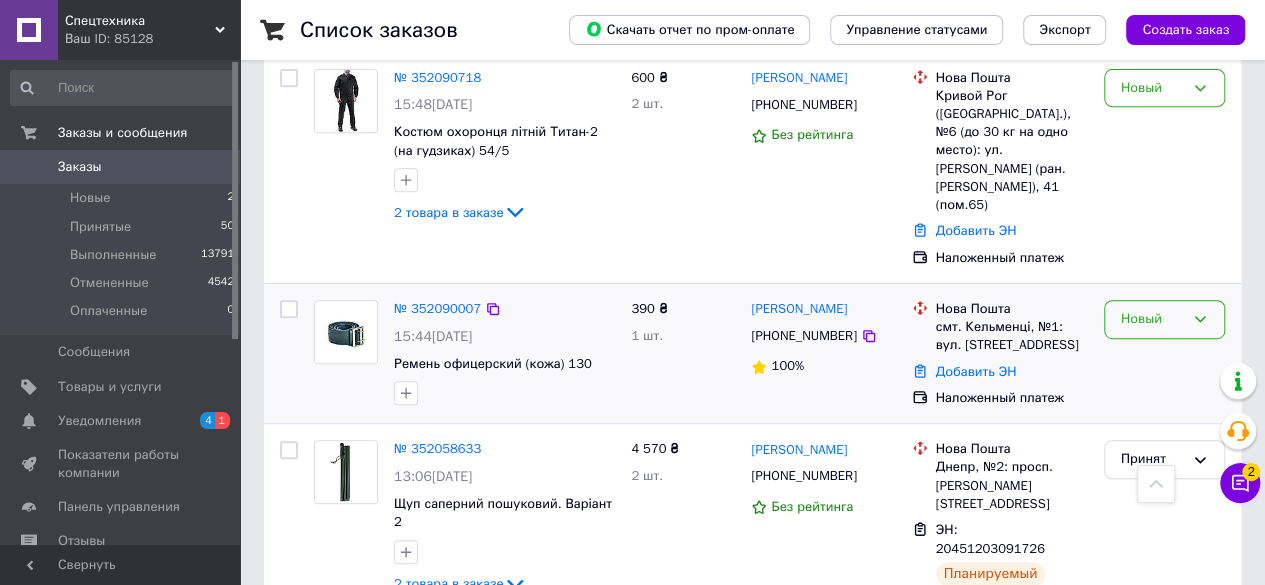 click 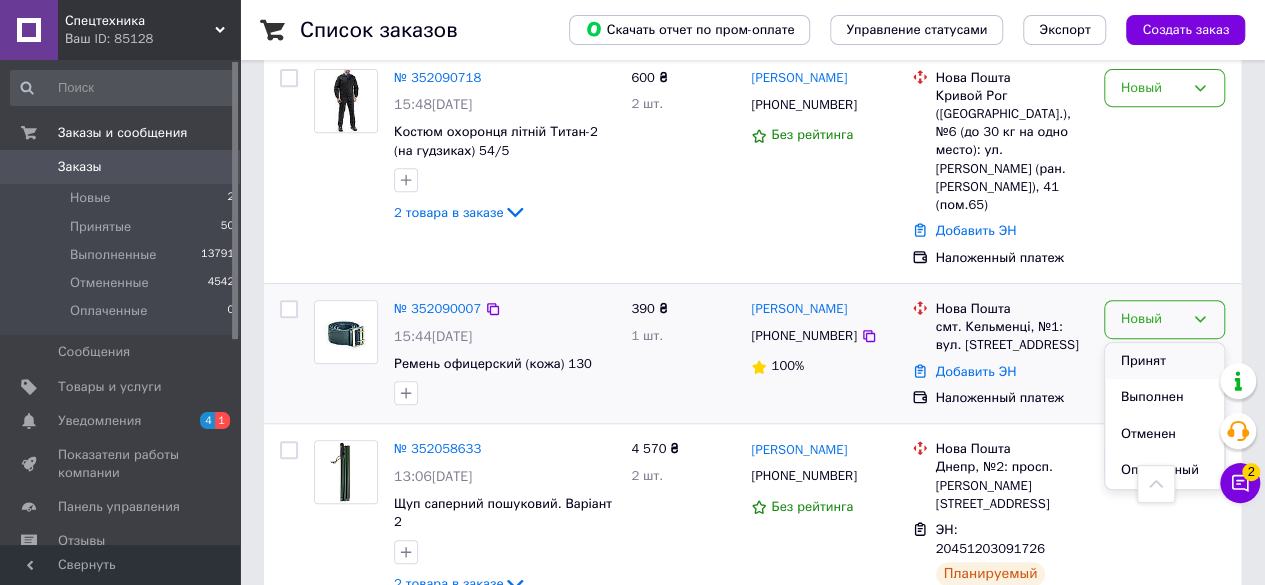 click on "Принят" at bounding box center (1164, 361) 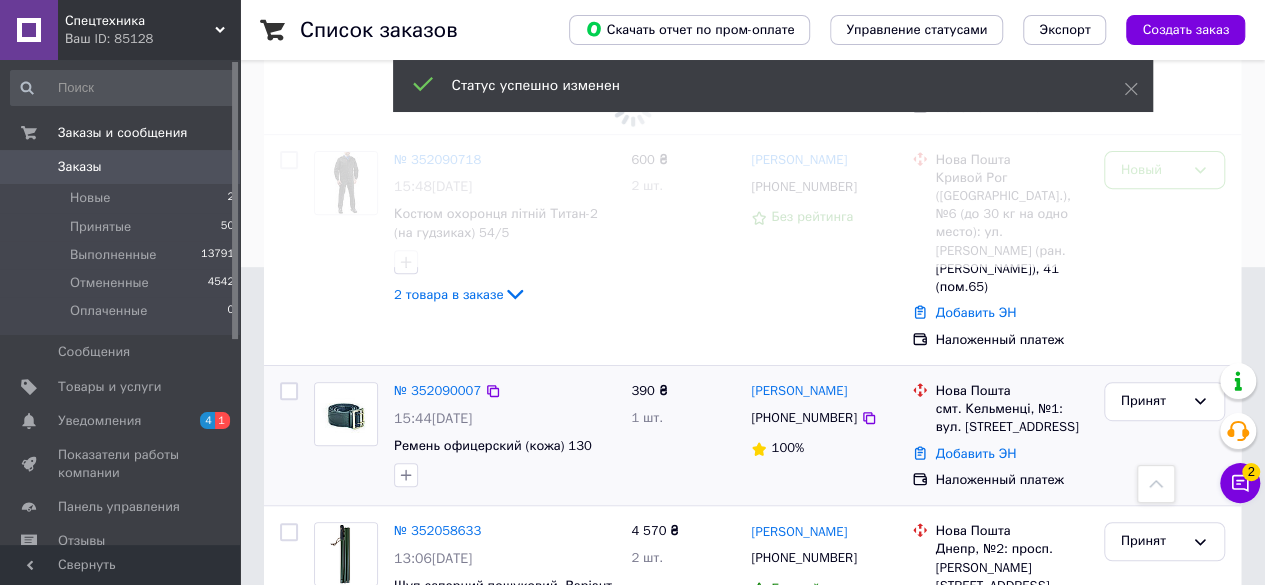 scroll, scrollTop: 300, scrollLeft: 0, axis: vertical 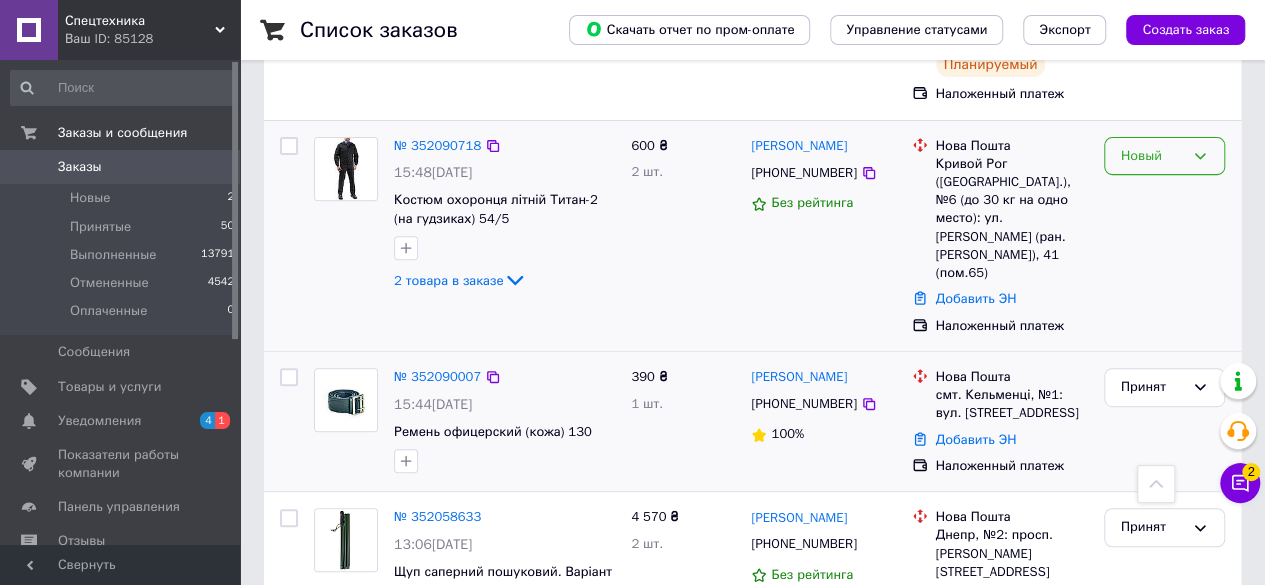 click 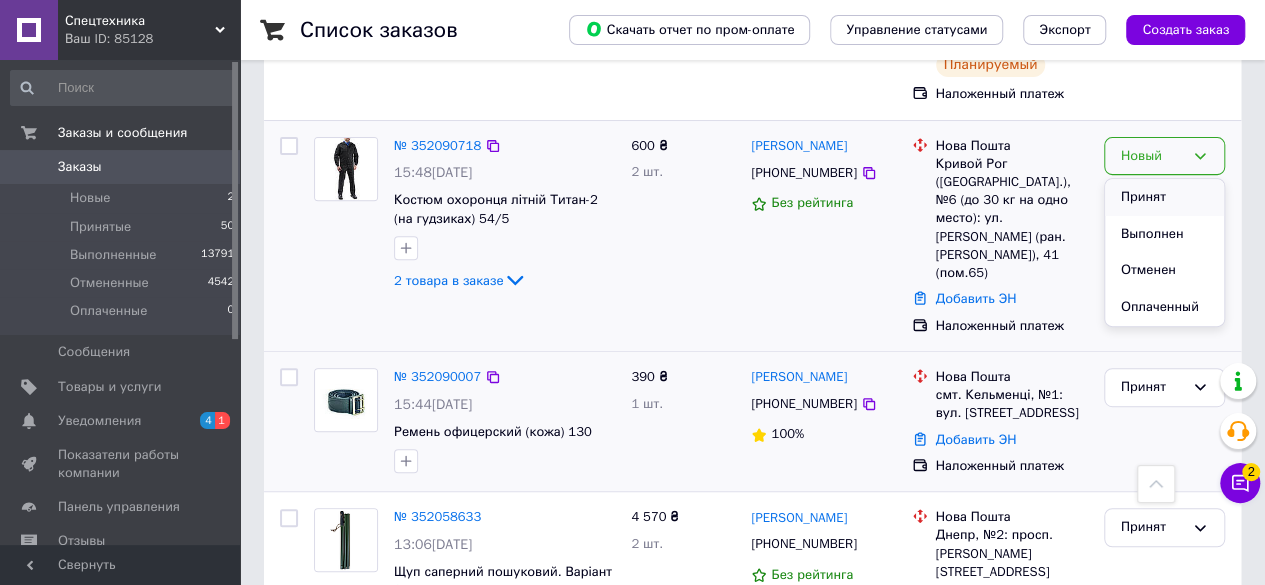 click on "Принят" at bounding box center (1164, 197) 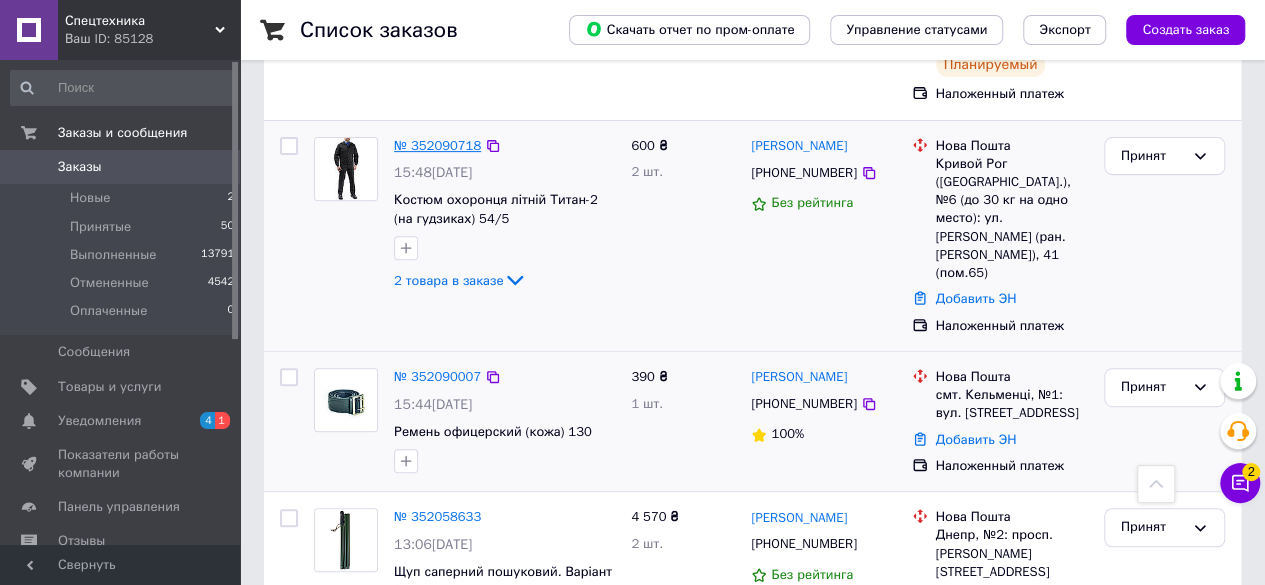 click on "№ 352090718" at bounding box center (437, 145) 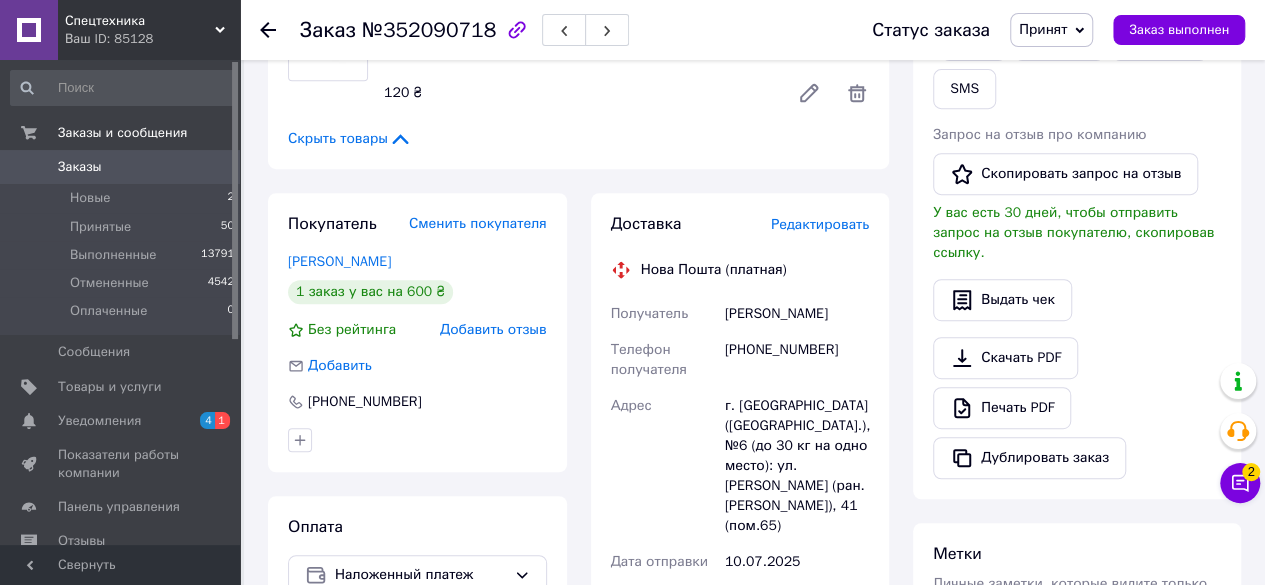 scroll, scrollTop: 400, scrollLeft: 0, axis: vertical 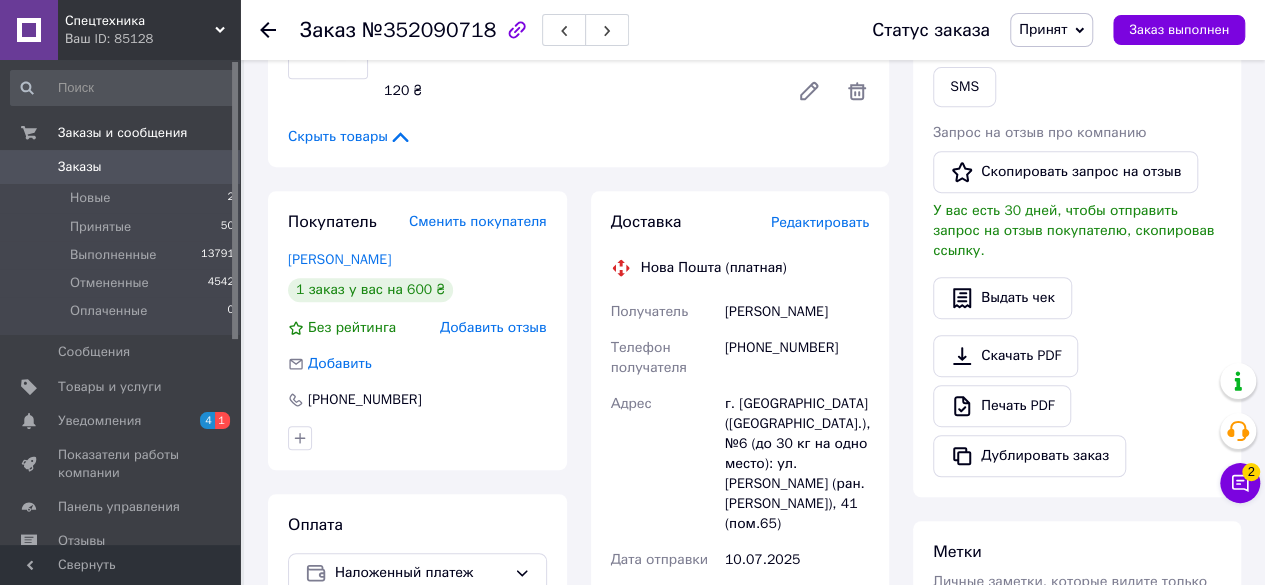 click 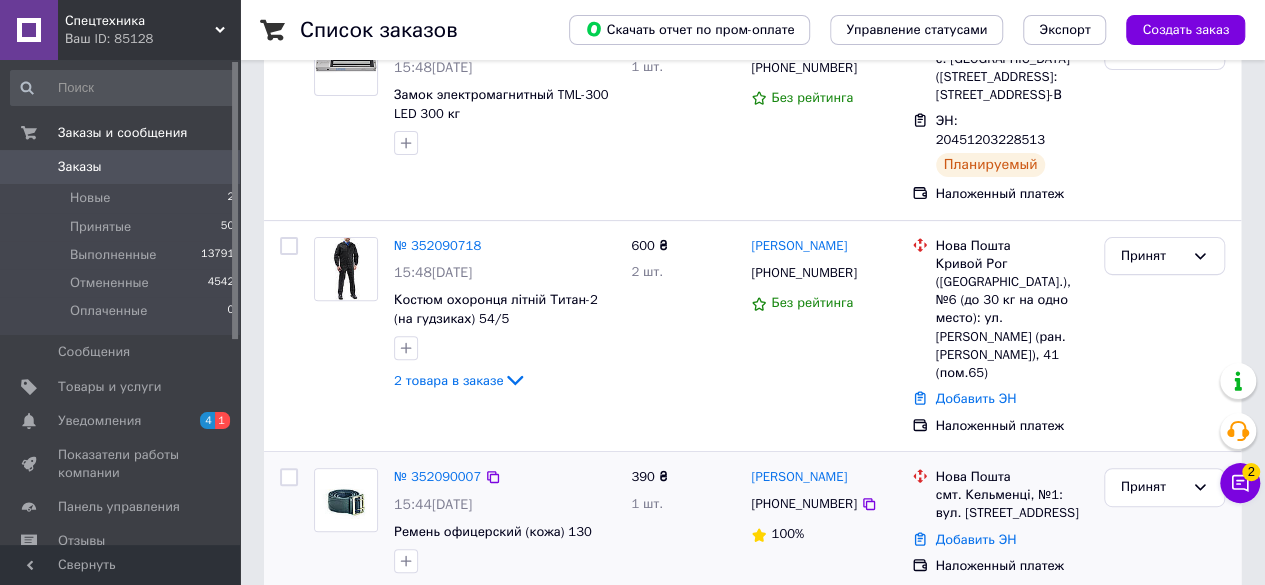 scroll, scrollTop: 300, scrollLeft: 0, axis: vertical 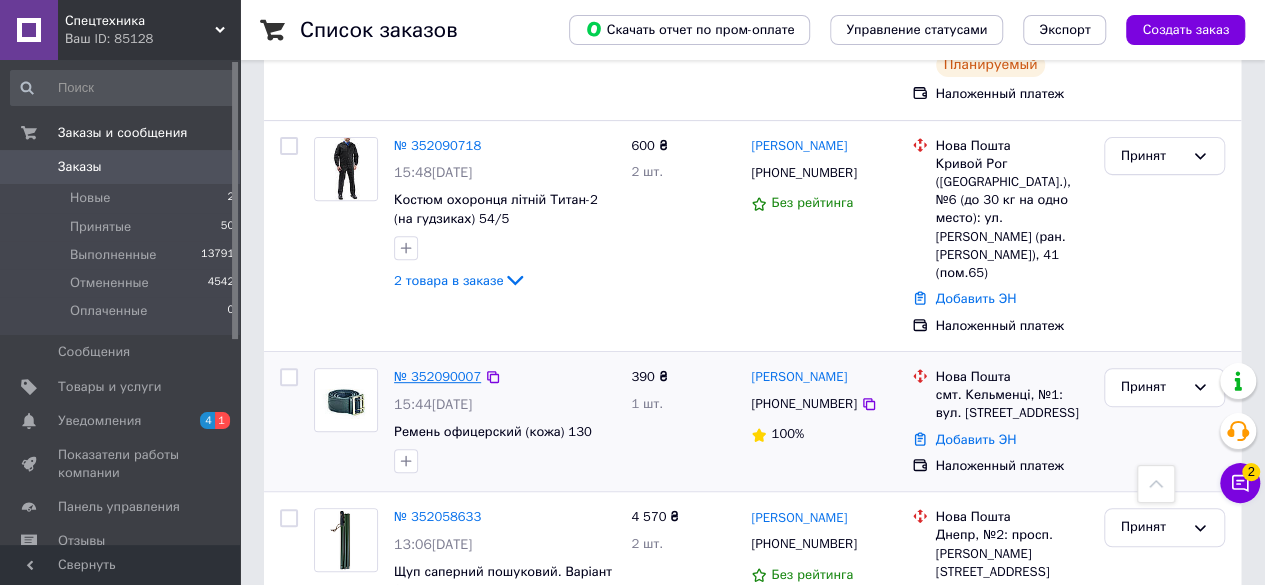 click on "№ 352090007" at bounding box center (437, 376) 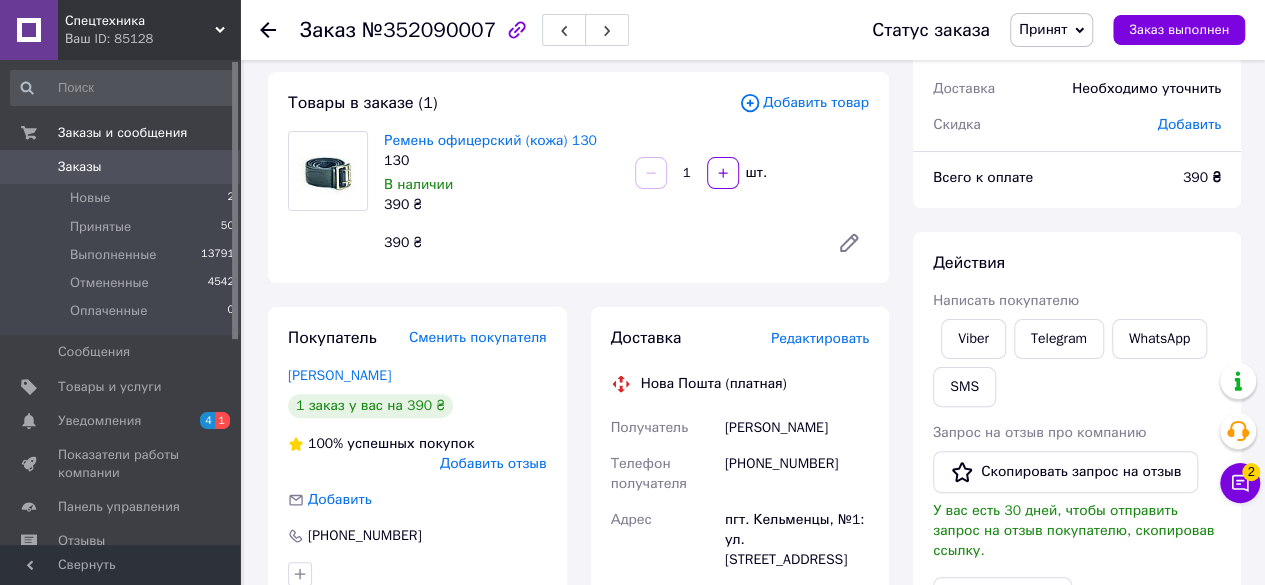 scroll, scrollTop: 100, scrollLeft: 0, axis: vertical 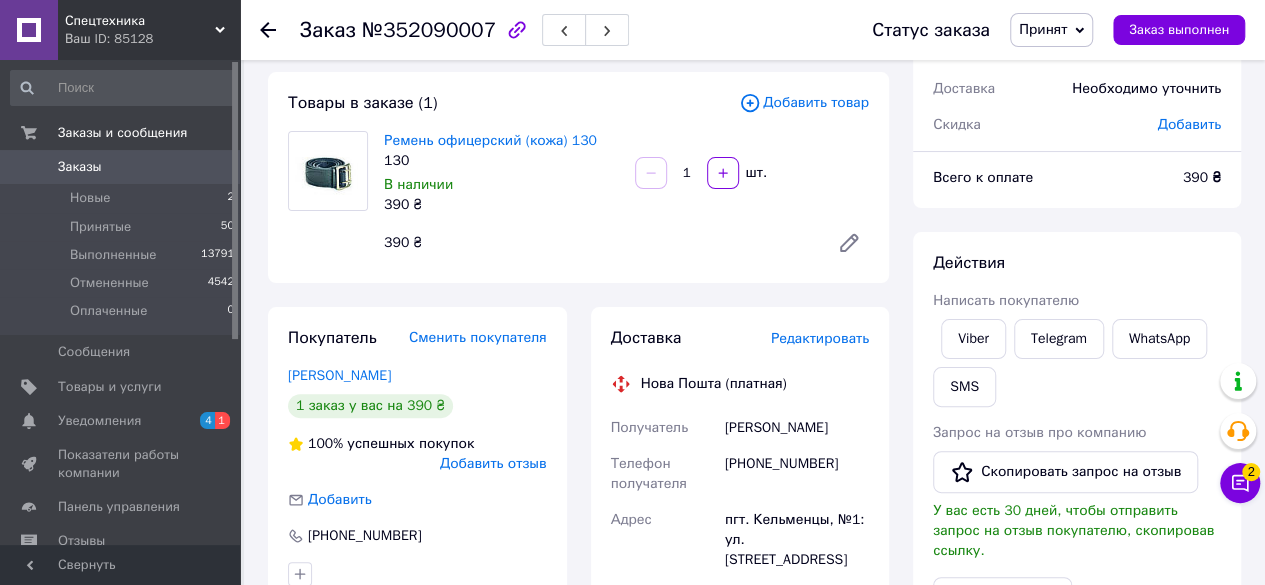 click 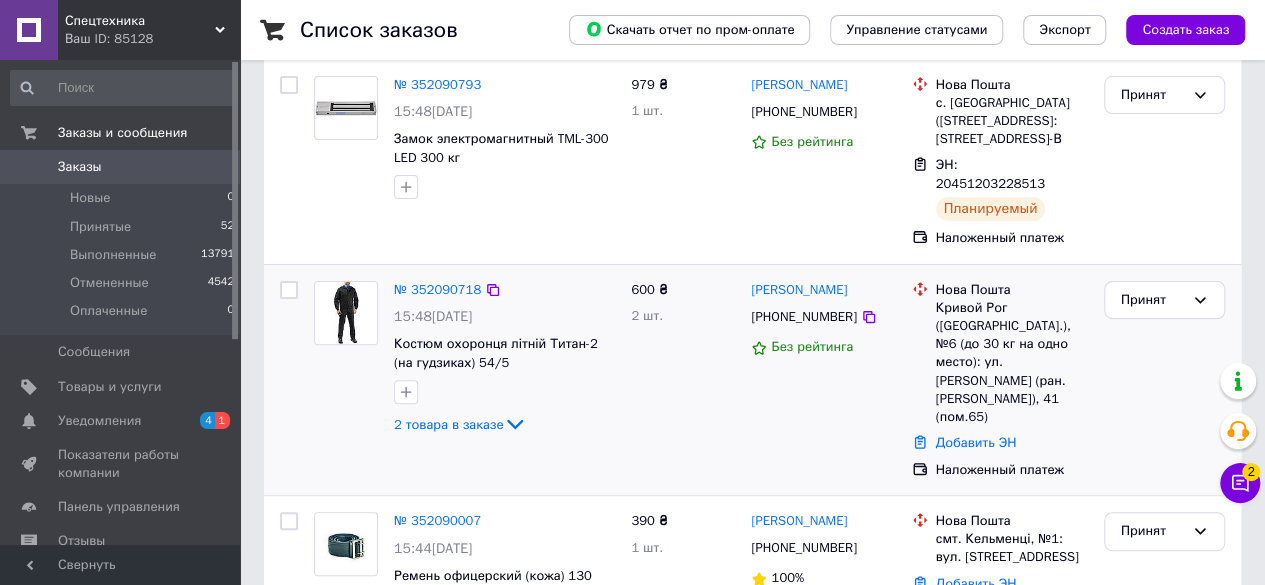 scroll, scrollTop: 200, scrollLeft: 0, axis: vertical 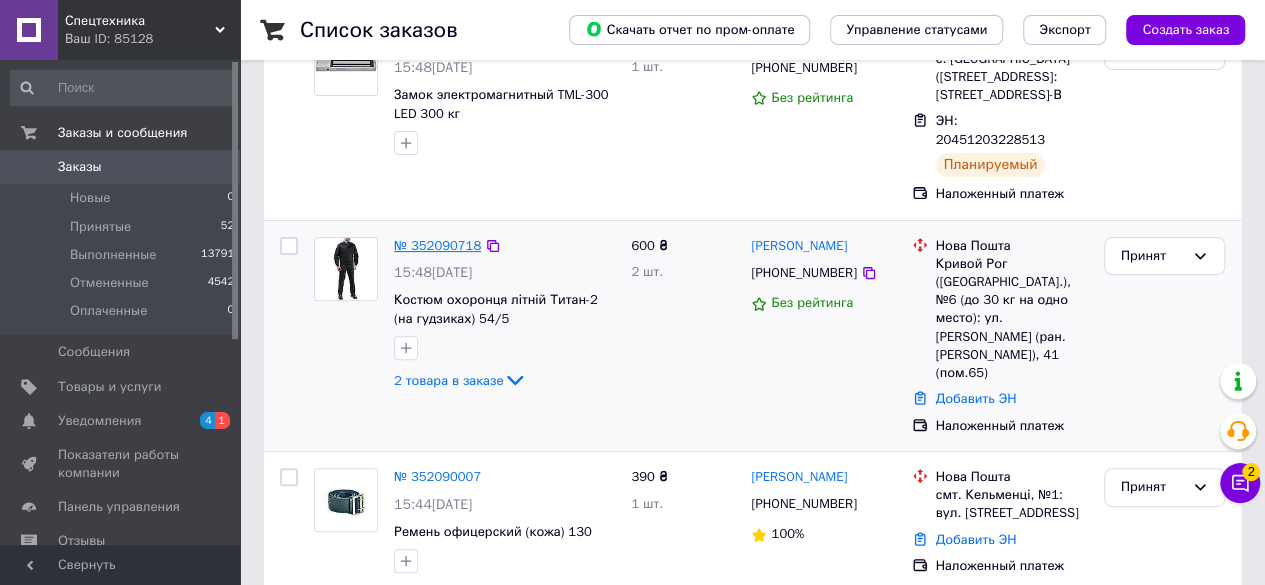 click on "№ 352090718" at bounding box center (437, 245) 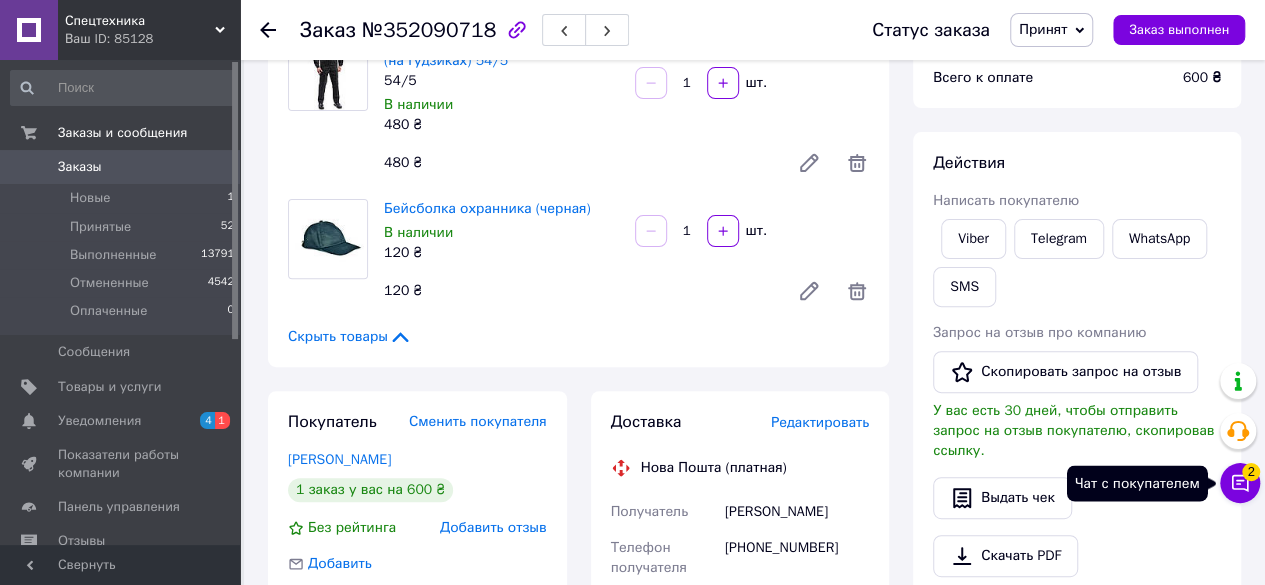 click 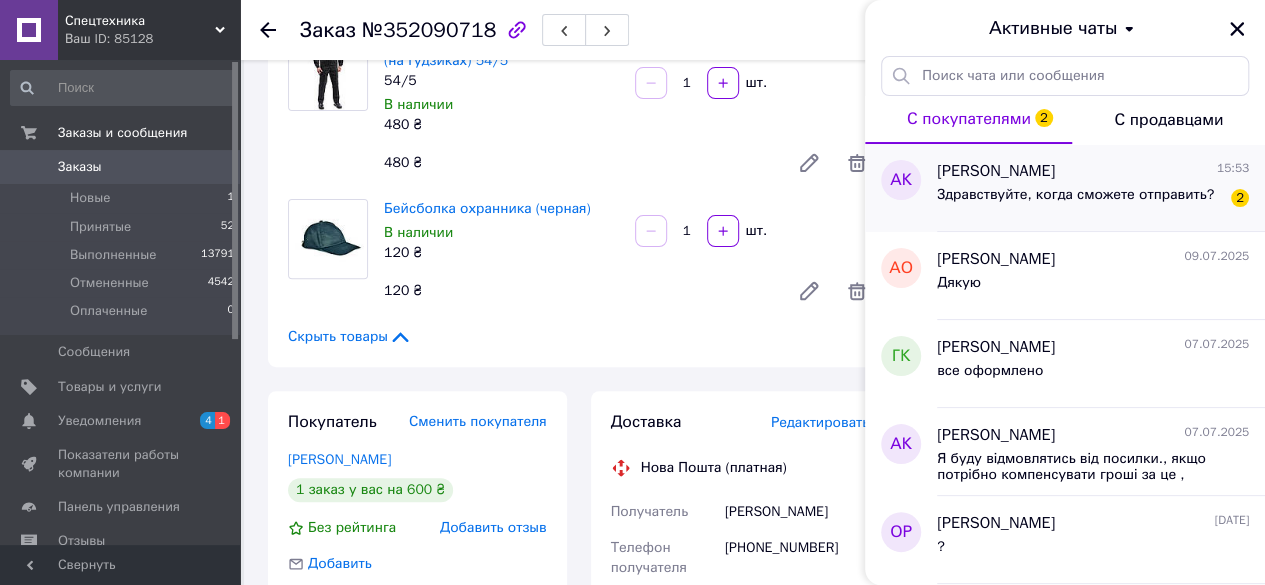 click on "Здравствуйте, когда сможете отправить?" at bounding box center (1075, 195) 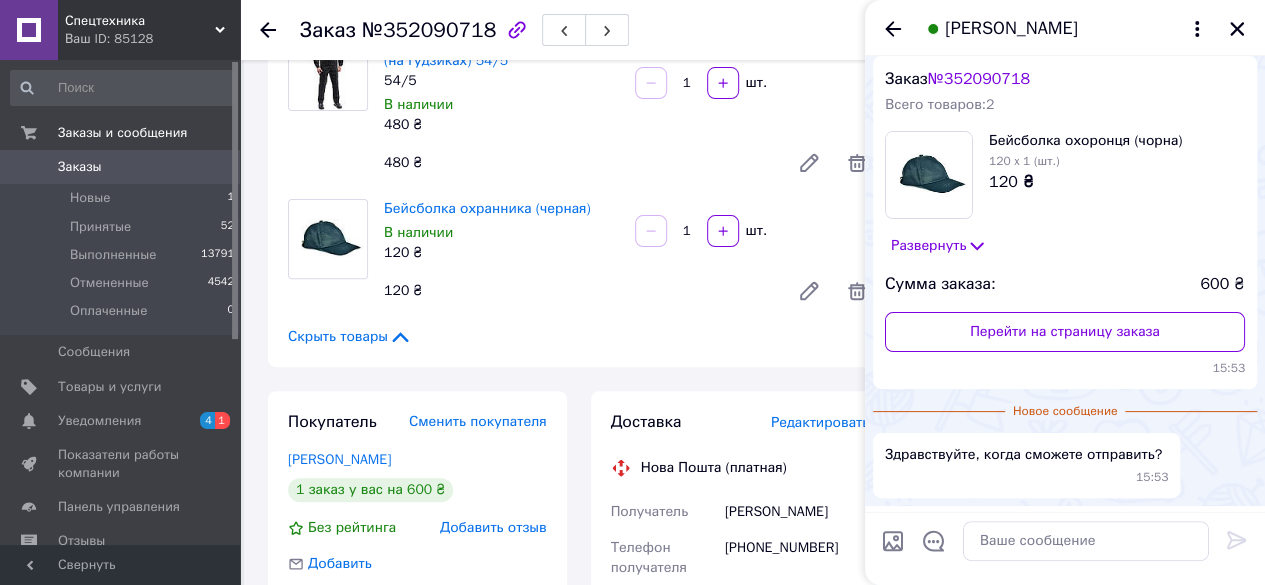 scroll, scrollTop: 0, scrollLeft: 0, axis: both 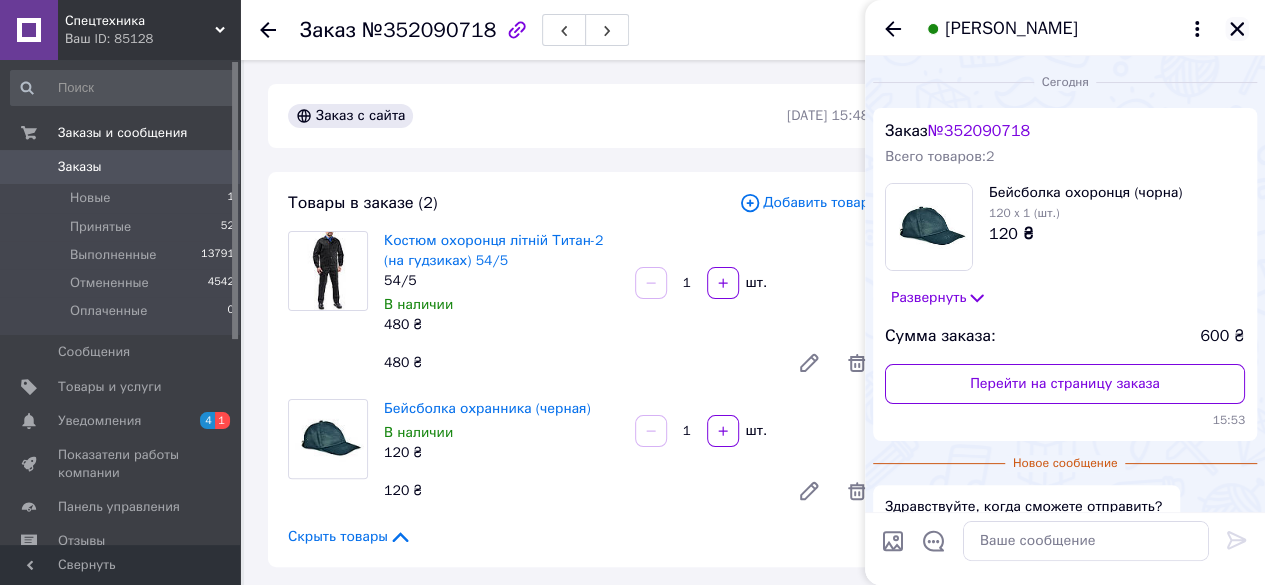 click 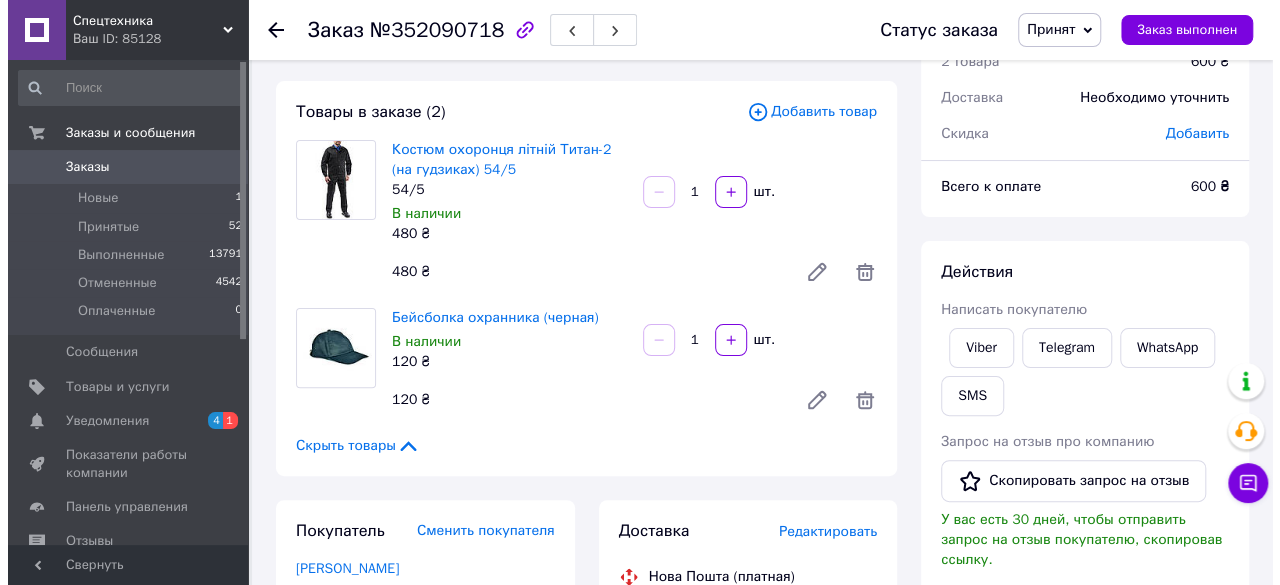 scroll, scrollTop: 0, scrollLeft: 0, axis: both 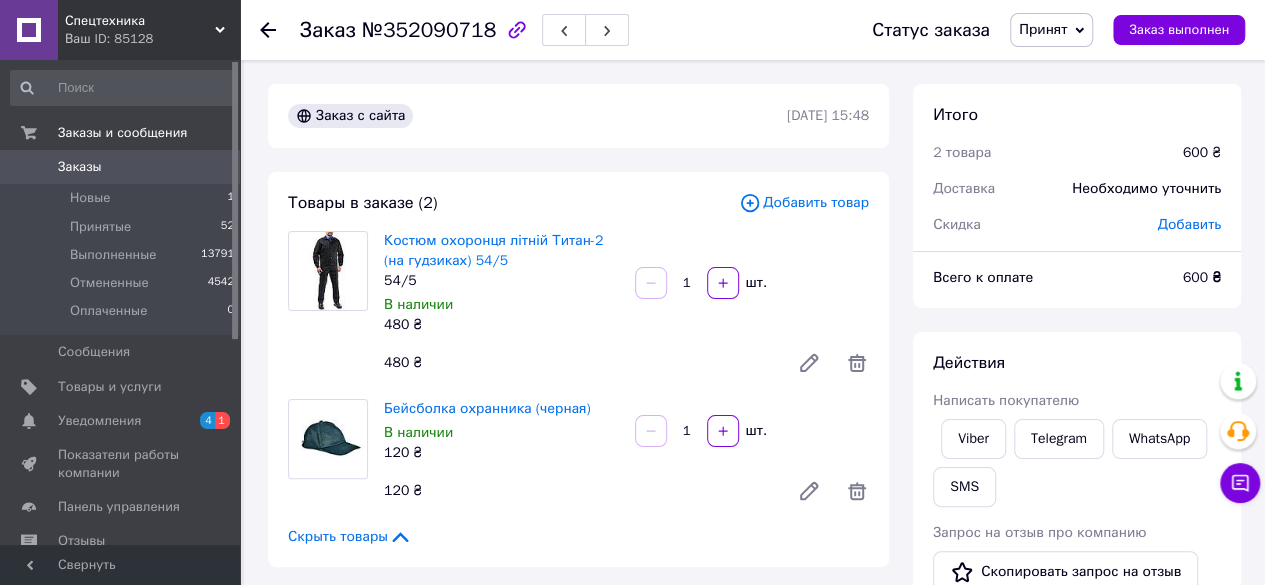 click 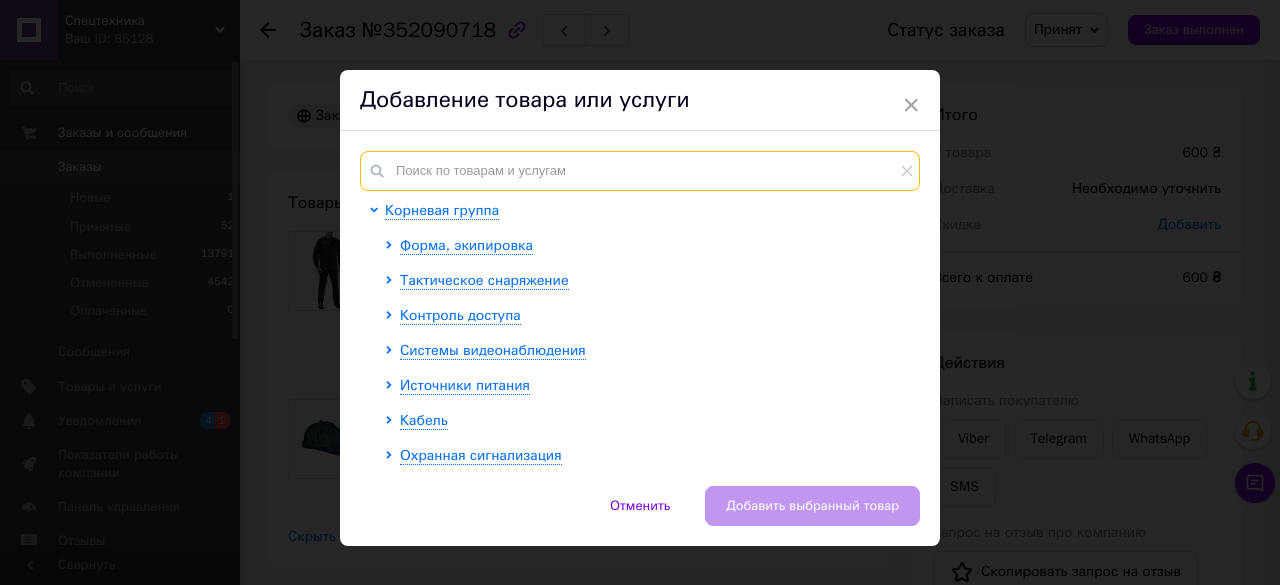 click at bounding box center (640, 171) 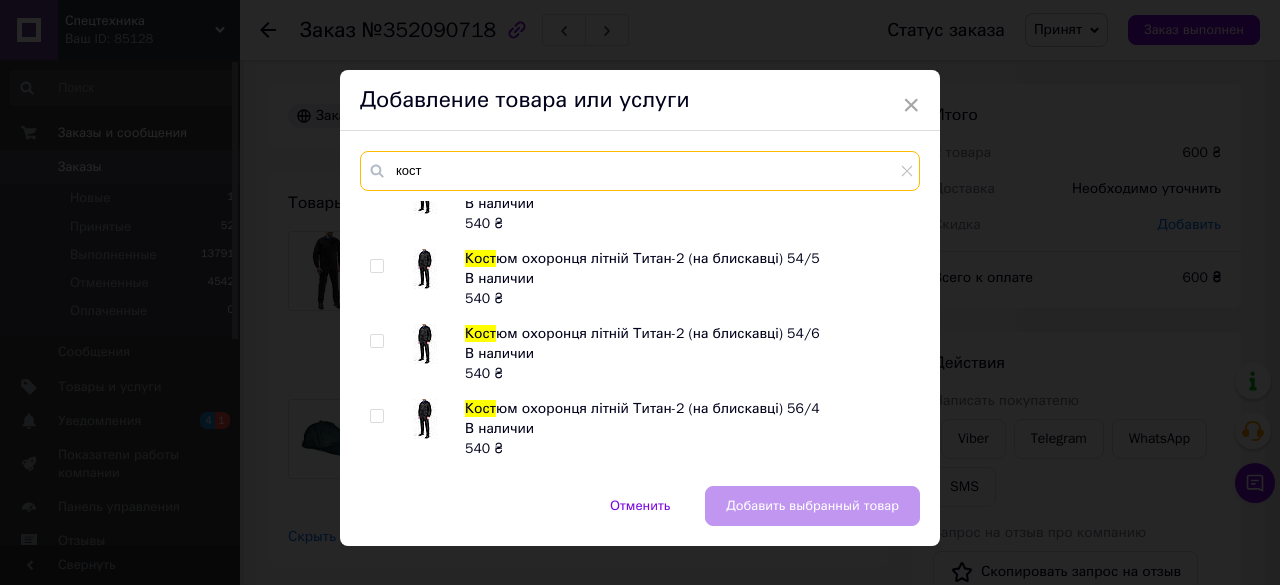 scroll, scrollTop: 4496, scrollLeft: 0, axis: vertical 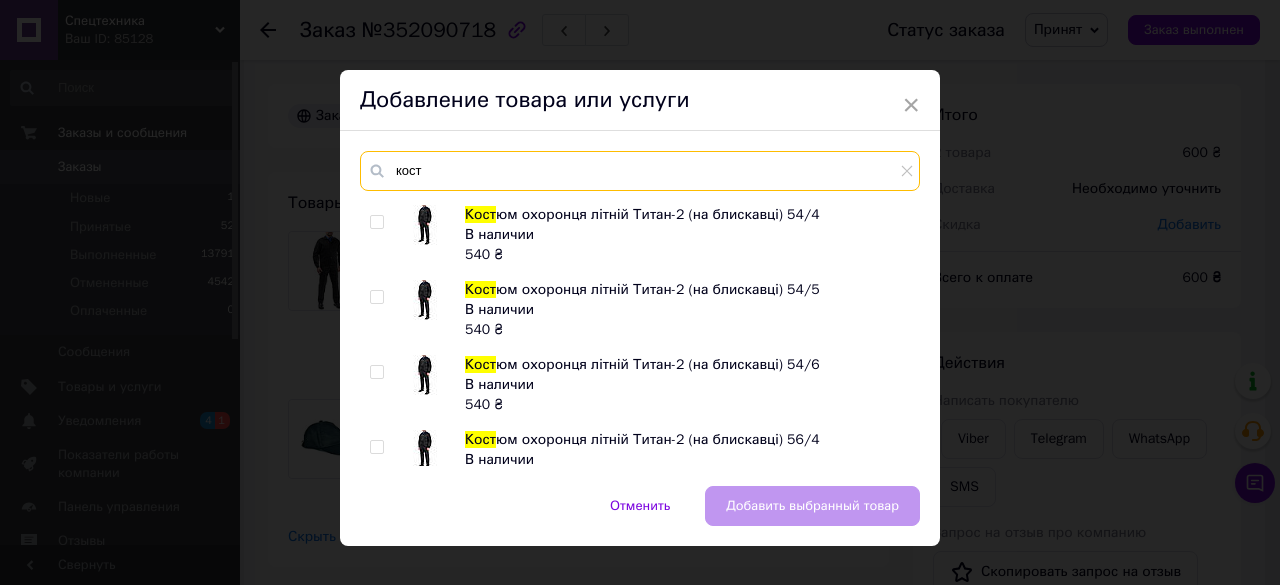 type on "кост" 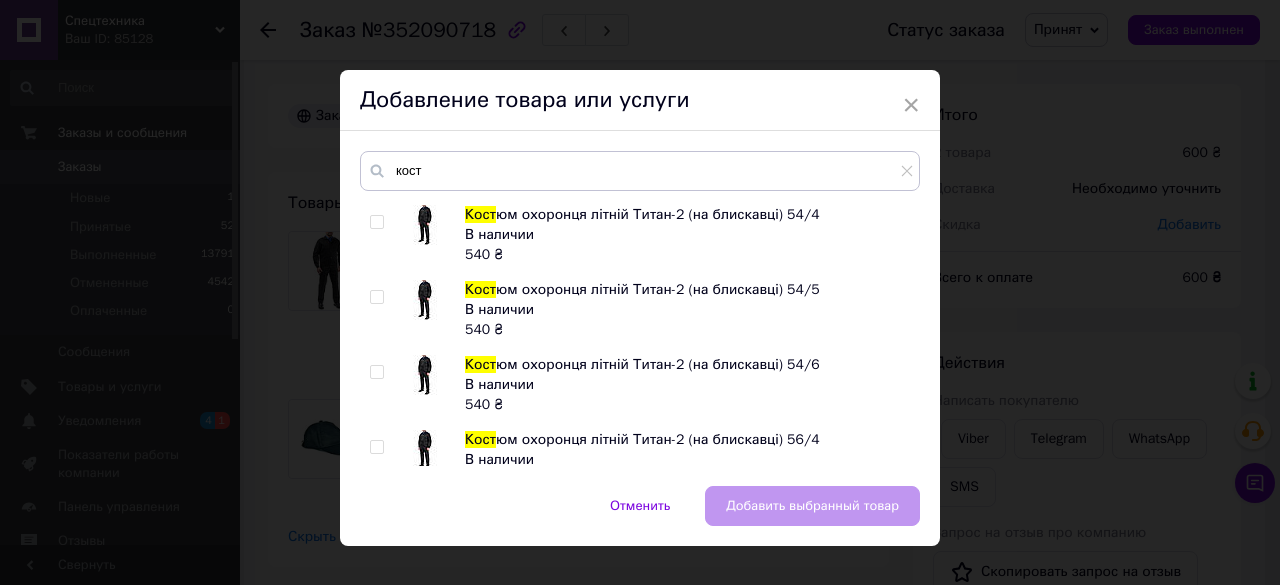 click at bounding box center [376, 297] 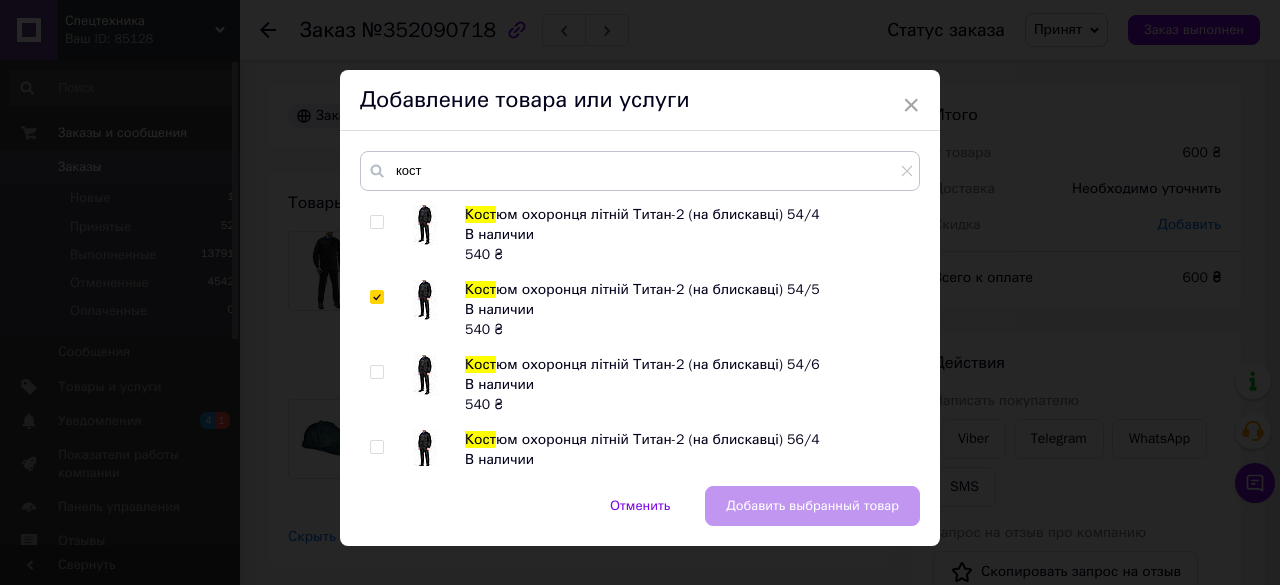 checkbox on "true" 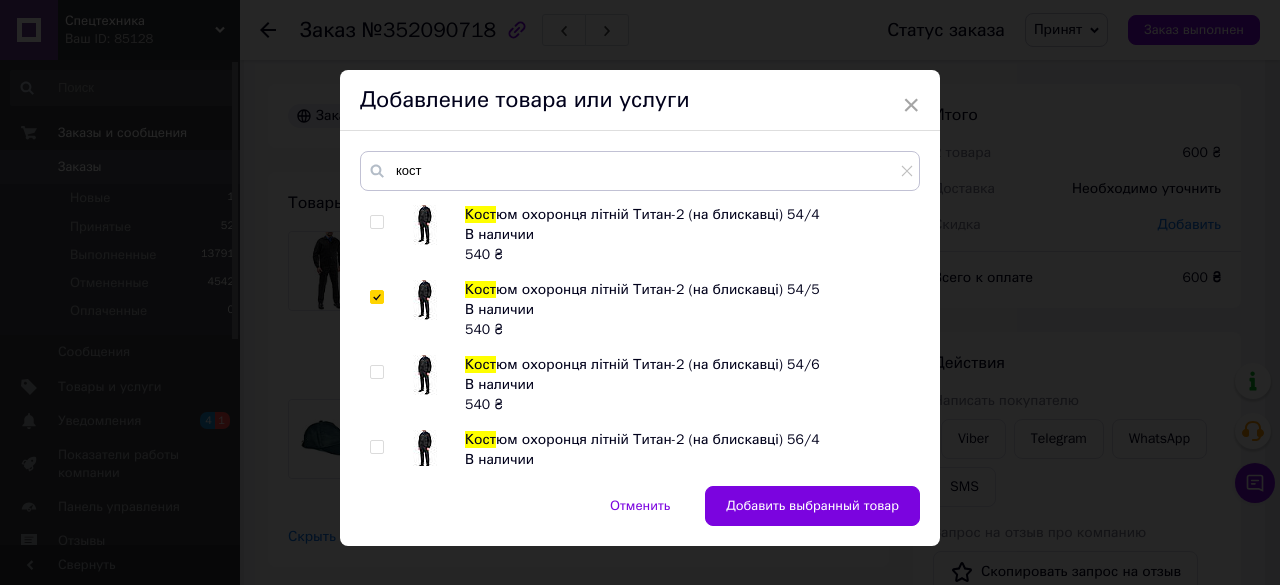 click on "Добавить выбранный товар" at bounding box center (812, 506) 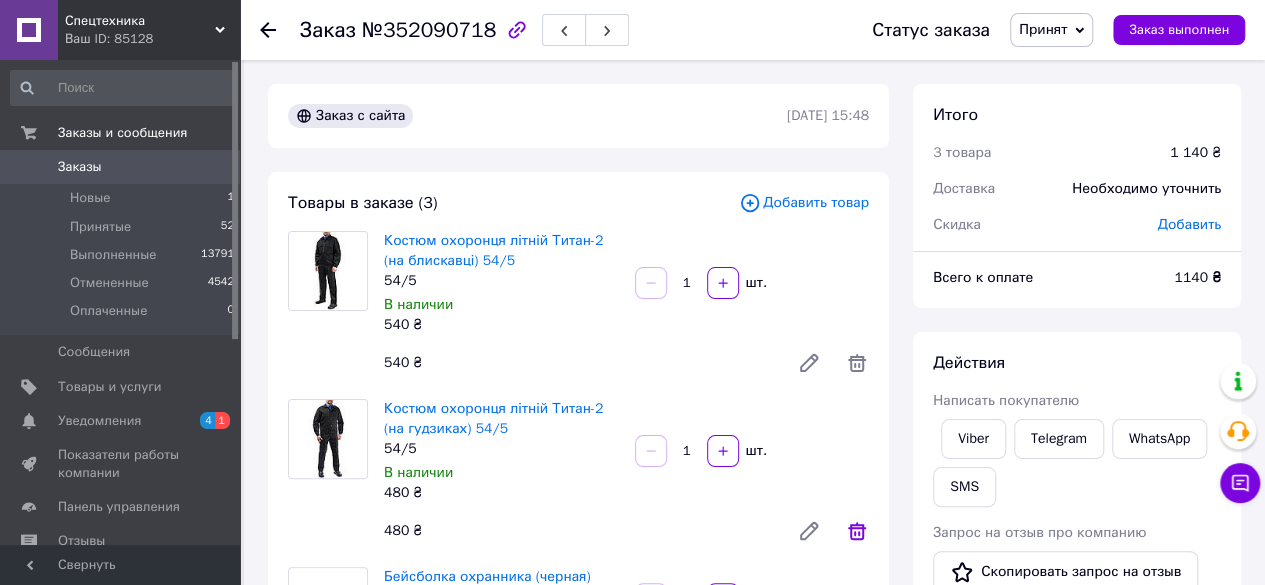 click 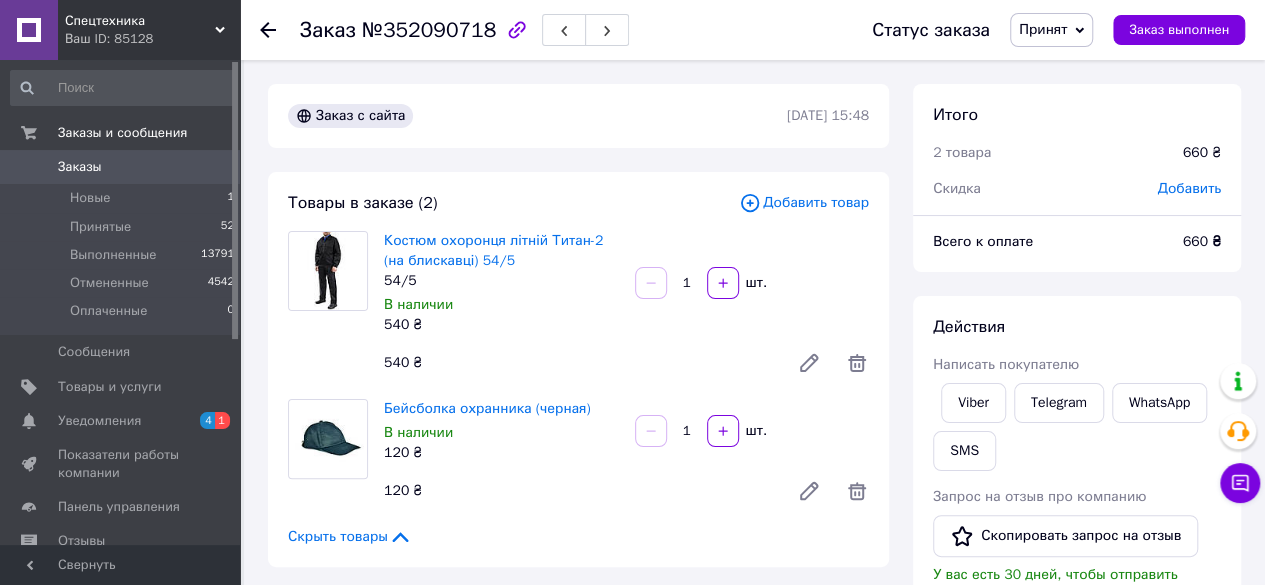 click 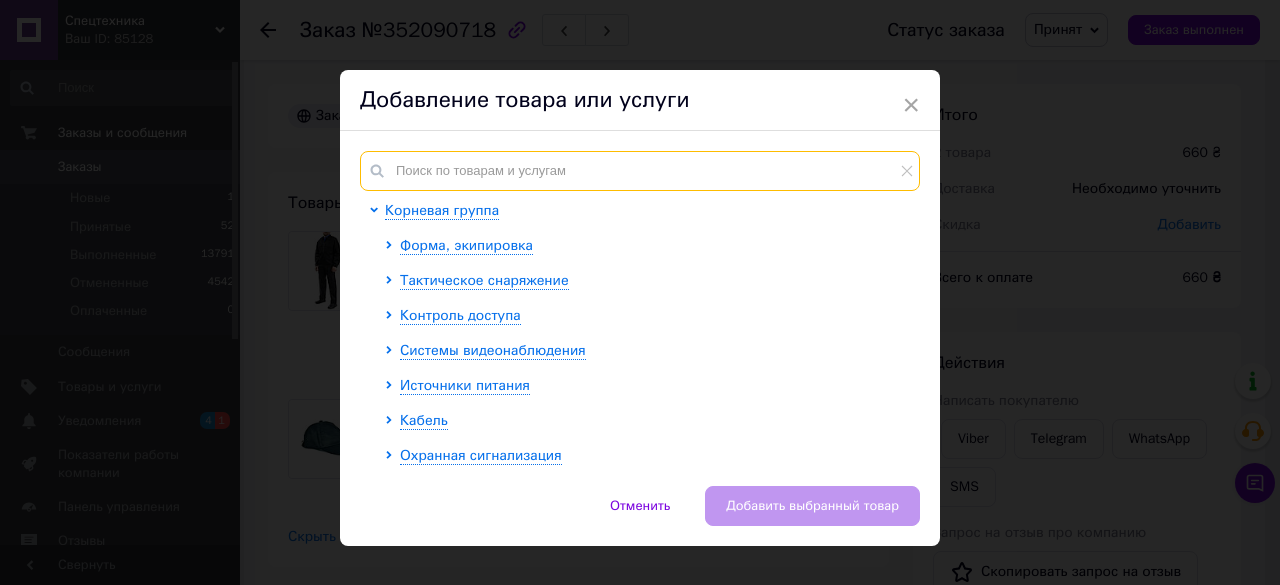 click at bounding box center (640, 171) 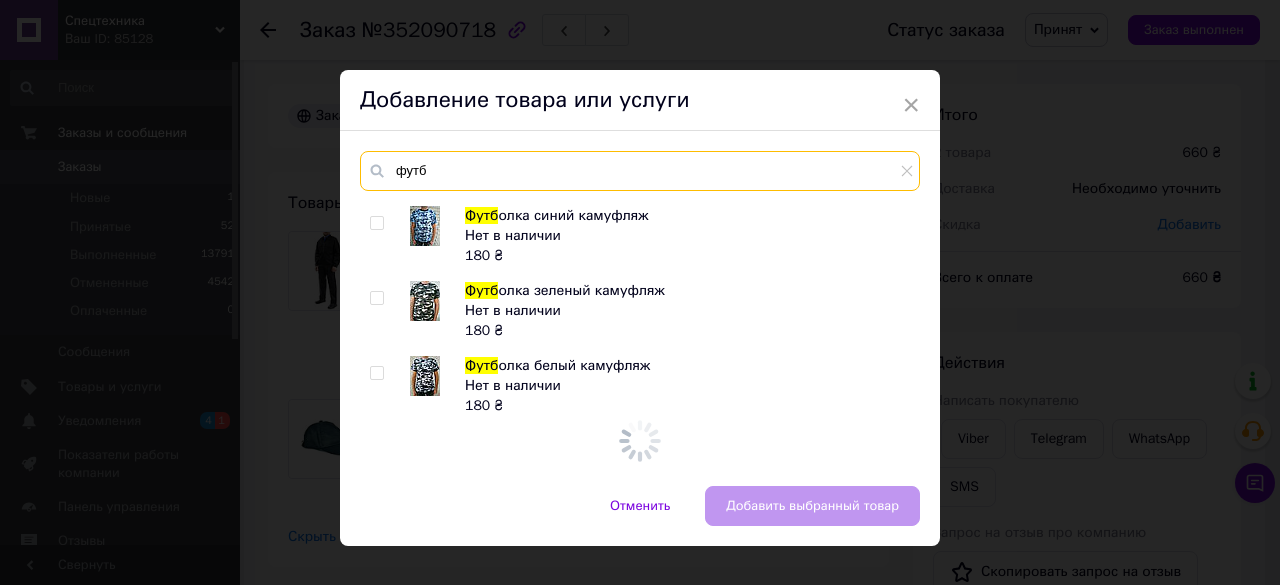 scroll, scrollTop: 1970, scrollLeft: 0, axis: vertical 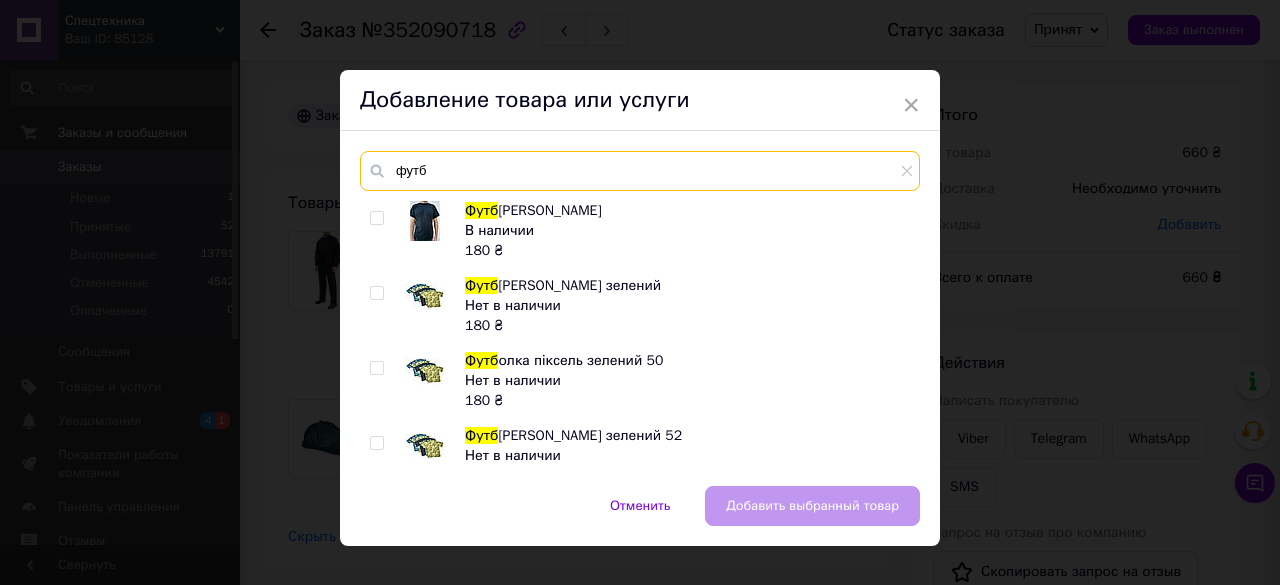 type on "футб" 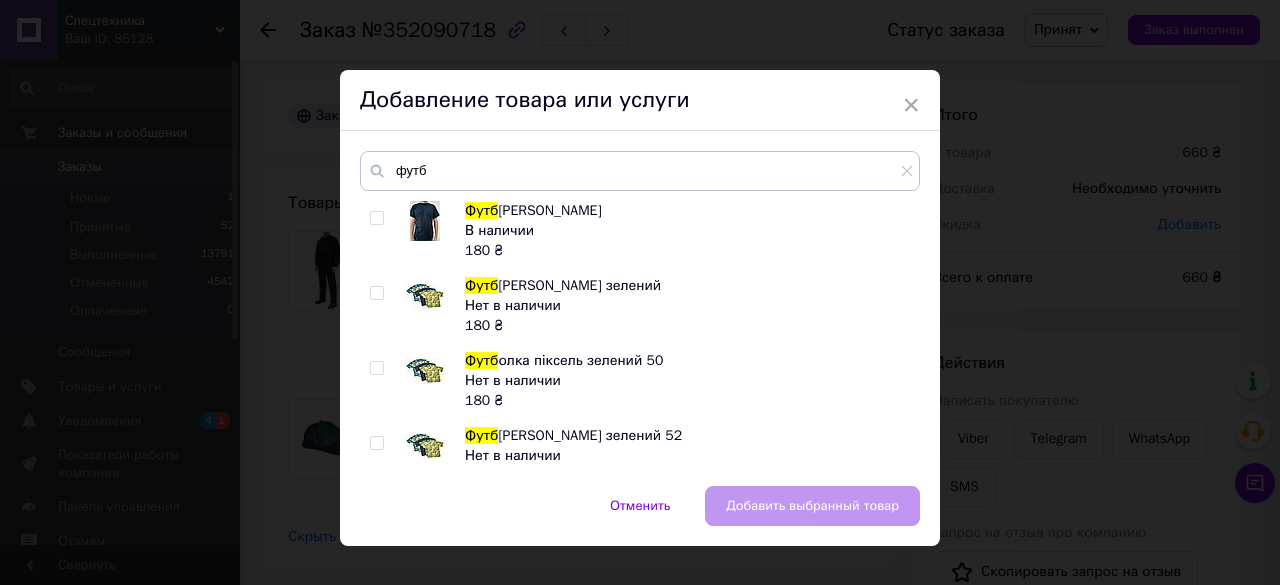 click on "Футб [PERSON_NAME] В наличии 180   ₴ Футб олка піксель зелений Нет в наличии 180   ₴ Футб олка піксель зелений 50 Нет в наличии 180   ₴ Футб олка піксель зелений 52 Нет в наличии 180   ₴ Футб олка піксель зелений 54 Нет в наличии 180   ₴ Футб олка піксель зелений 56 Нет в наличии 180   ₴ Футб олка піксель зелений 58 Нет в наличии 180   ₴ Футб олка піксель зелений 60 Нет в наличии 180   ₴ Футб олка піксель зелений 62 Нет в наличии 180   ₴ Футб олка піксель синій Нет в наличии 180   ₴ Футб олка піксель синій 50 Нет в наличии 180   ₴ Футб олка піксель синій 52 Нет в наличии 180   ₴ Футб Нет в наличии 180" at bounding box center (639, 333) 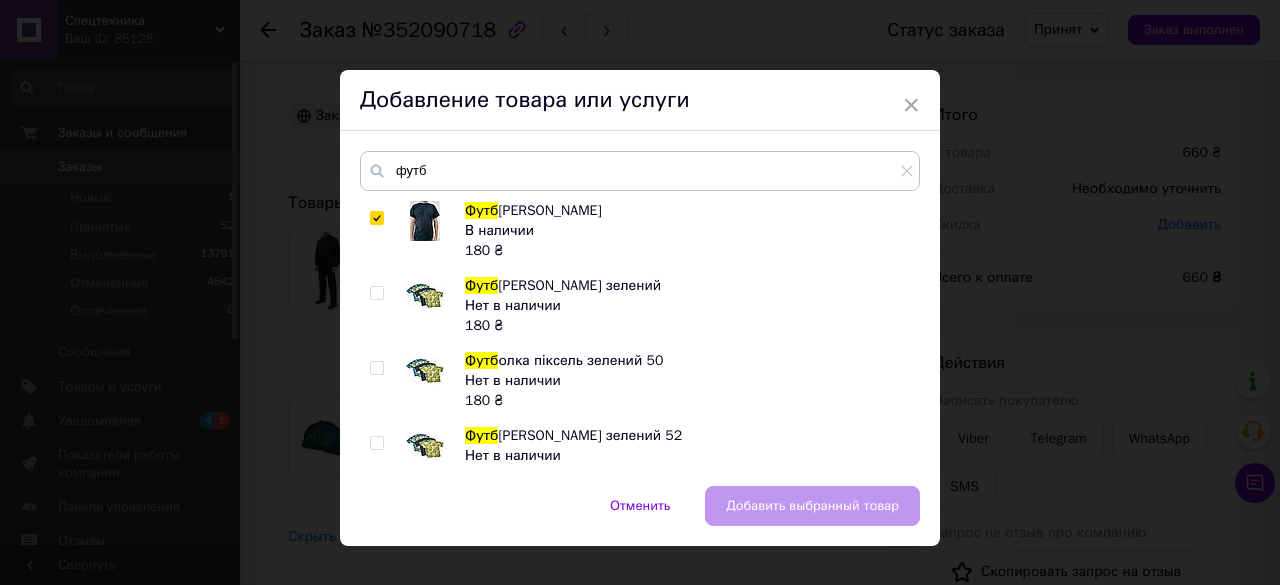 checkbox on "true" 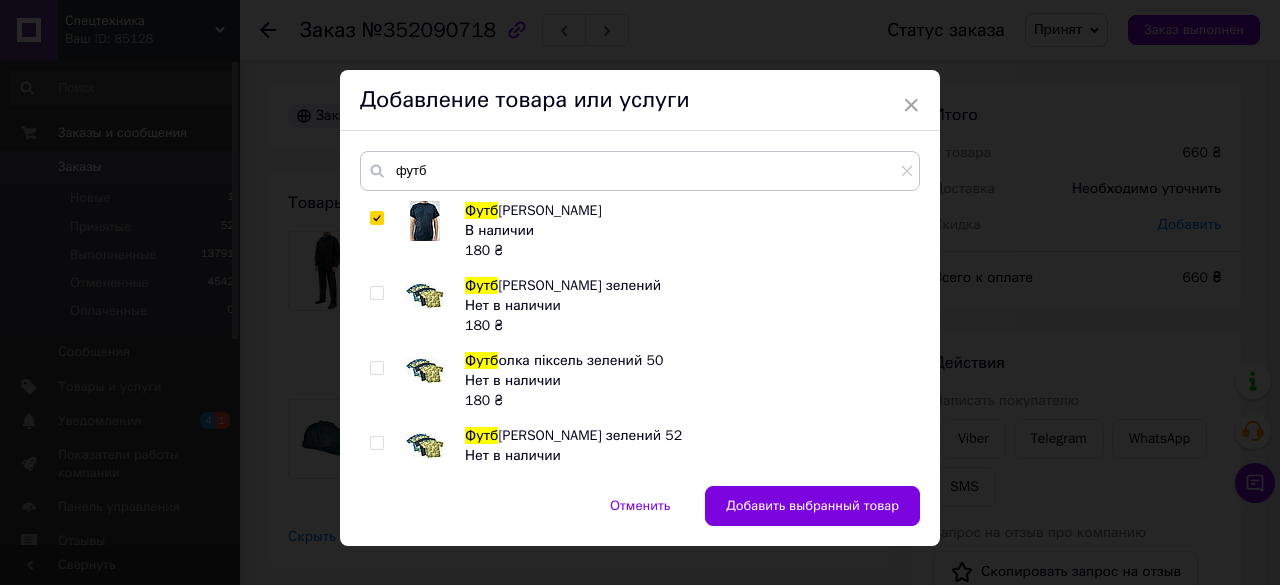 click on "Добавить выбранный товар" at bounding box center (812, 506) 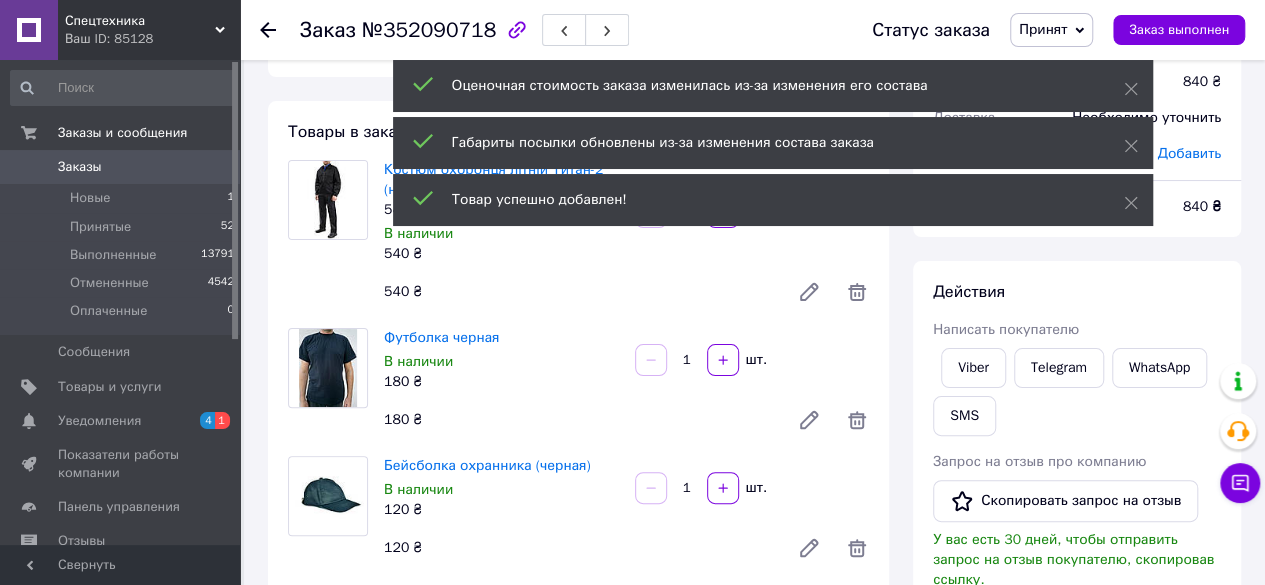 scroll, scrollTop: 100, scrollLeft: 0, axis: vertical 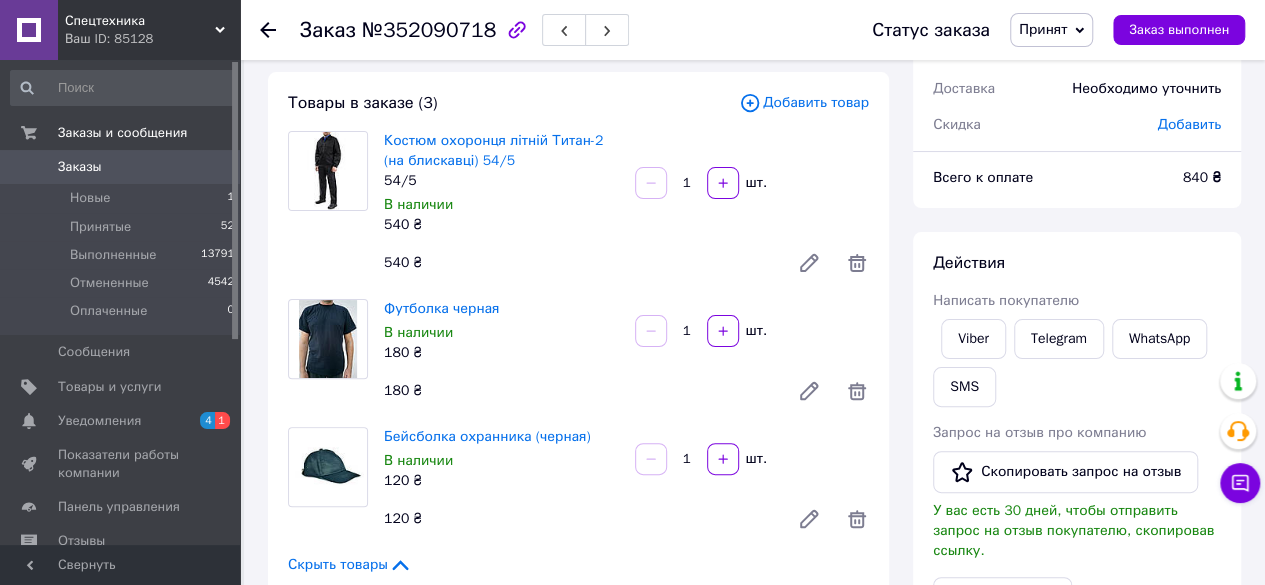 click 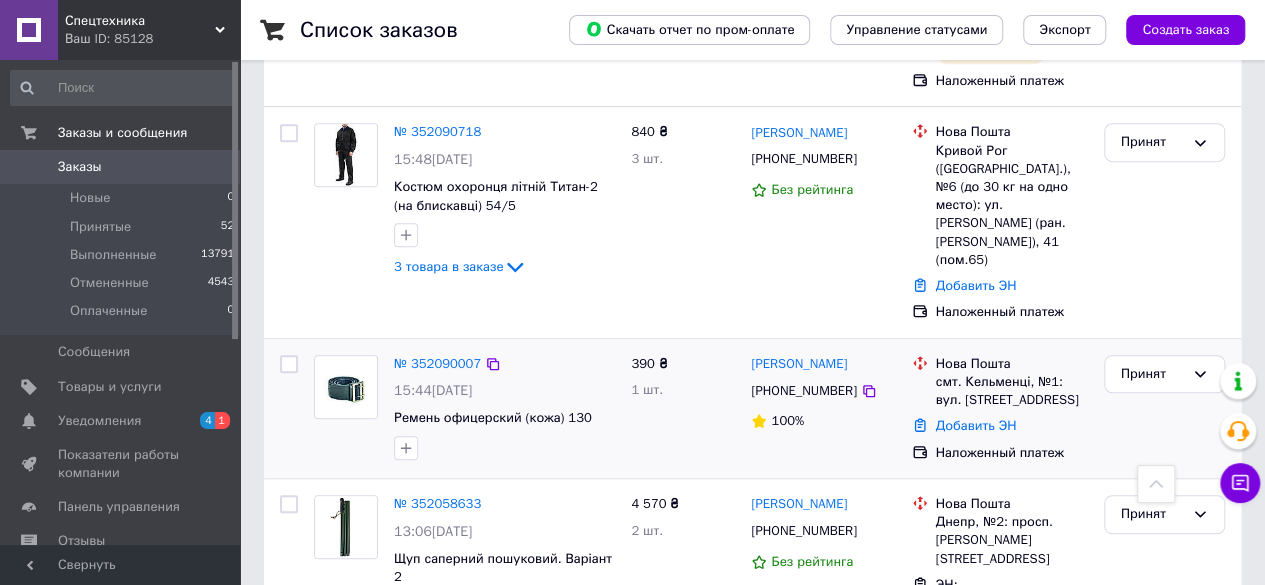 scroll, scrollTop: 600, scrollLeft: 0, axis: vertical 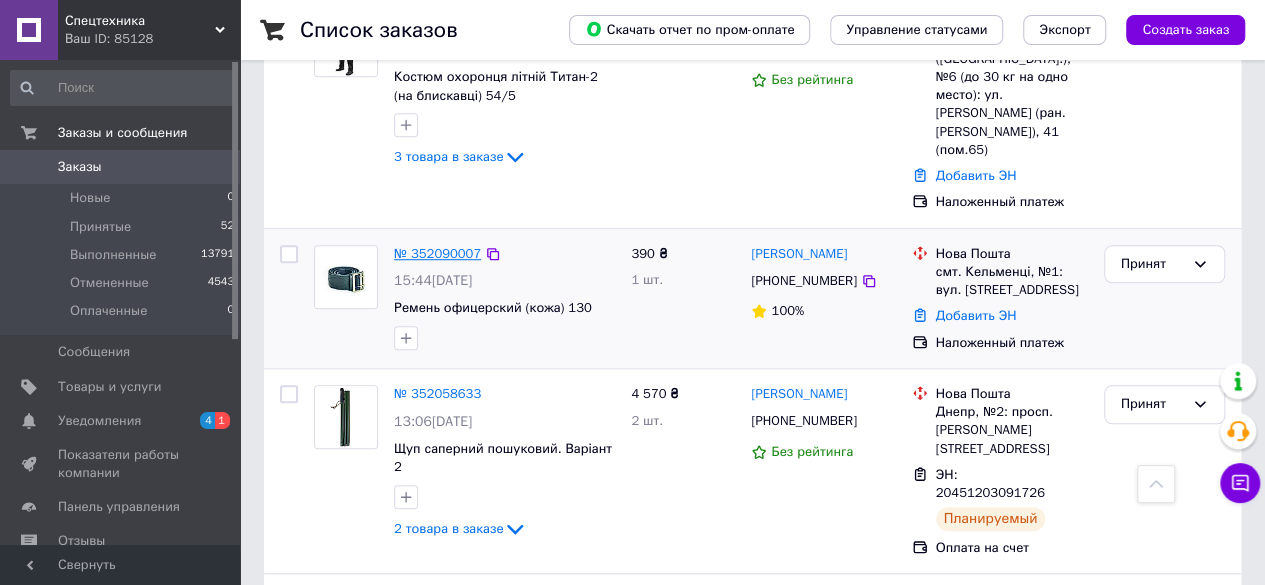 click on "№ 352090007" at bounding box center [437, 253] 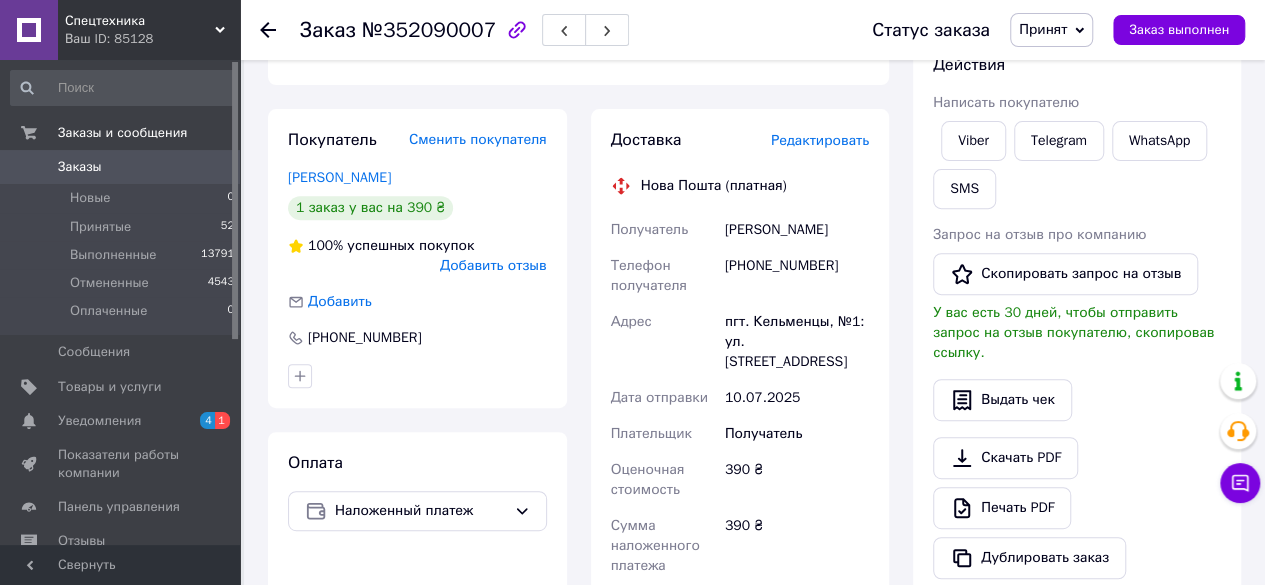 scroll, scrollTop: 200, scrollLeft: 0, axis: vertical 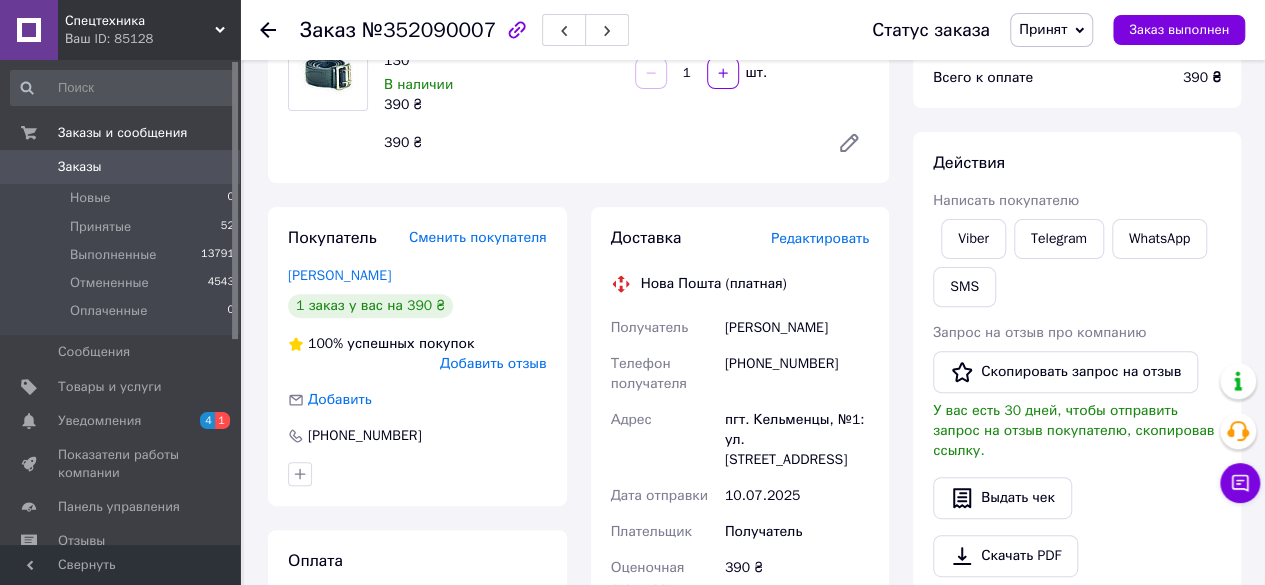 click at bounding box center (268, 30) 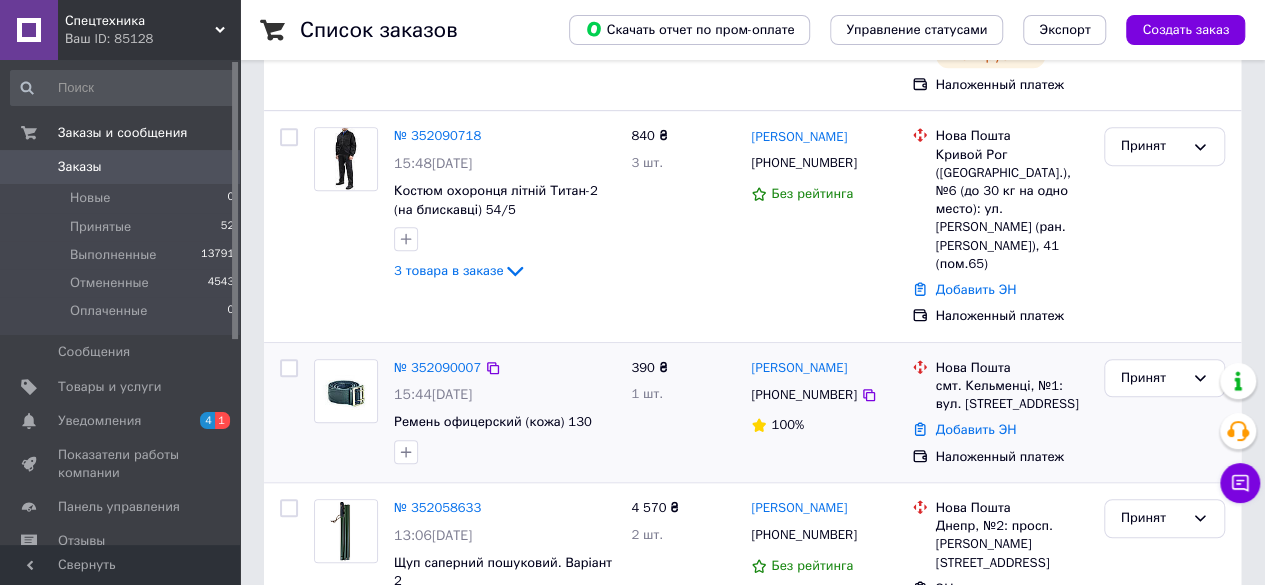 scroll, scrollTop: 500, scrollLeft: 0, axis: vertical 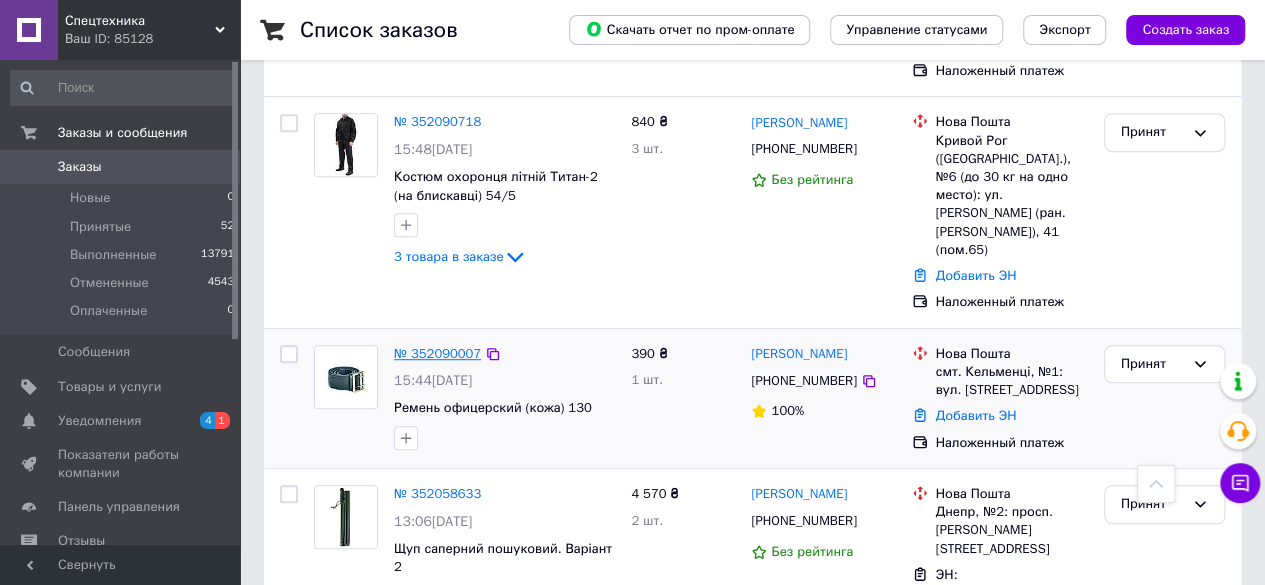 click on "№ 352090007" at bounding box center [437, 353] 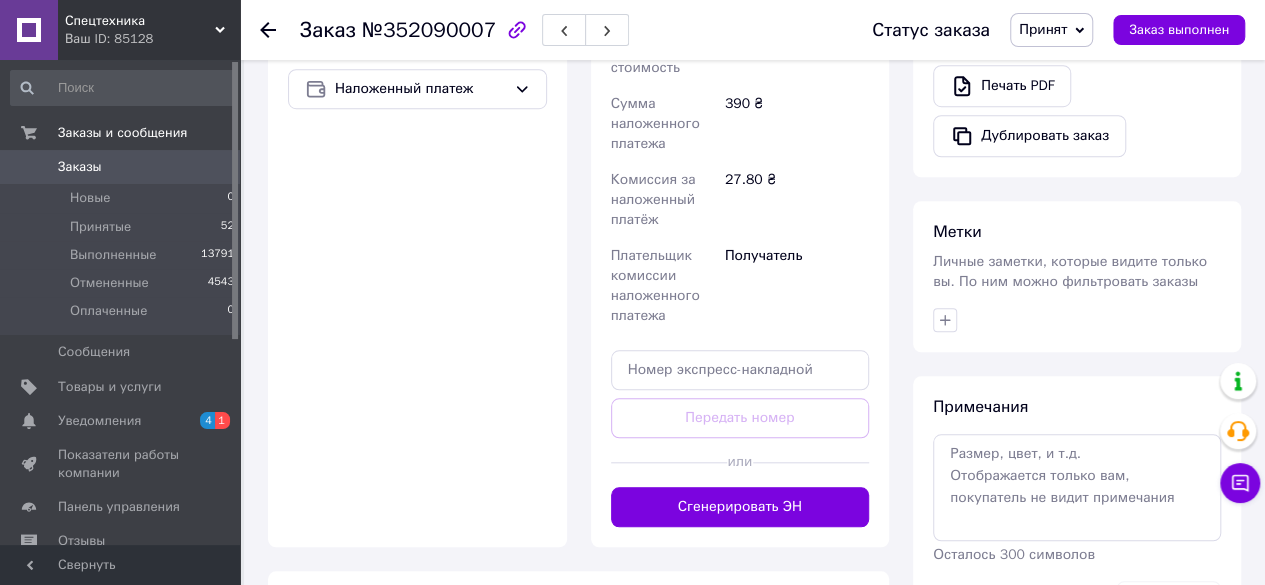 scroll, scrollTop: 876, scrollLeft: 0, axis: vertical 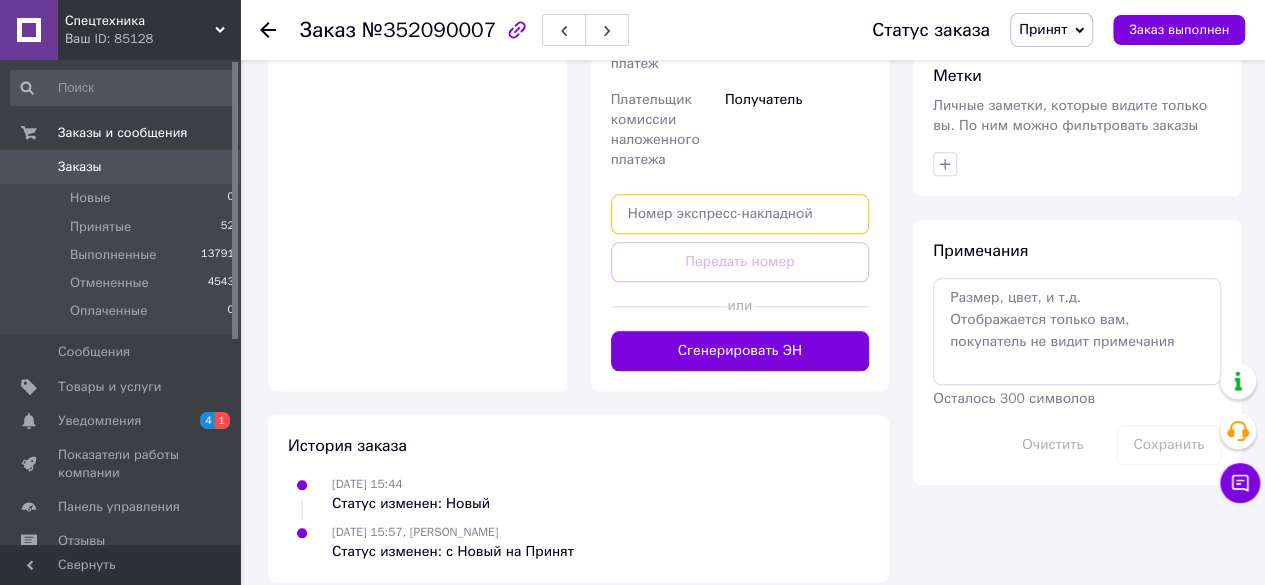 click at bounding box center [740, 214] 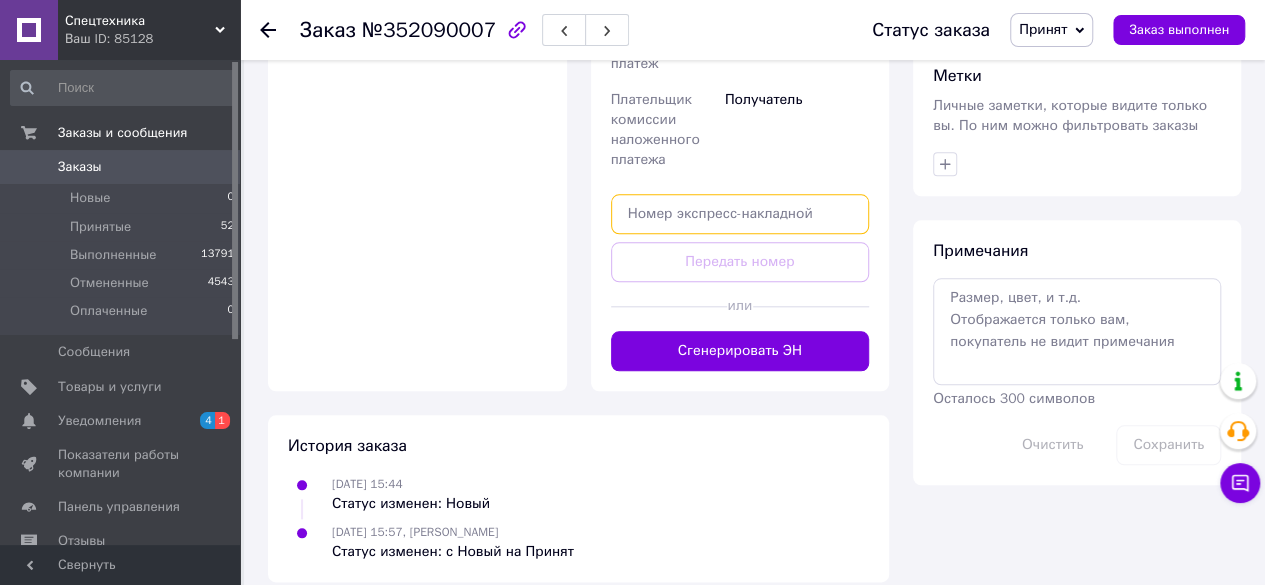 paste on "20451203246195" 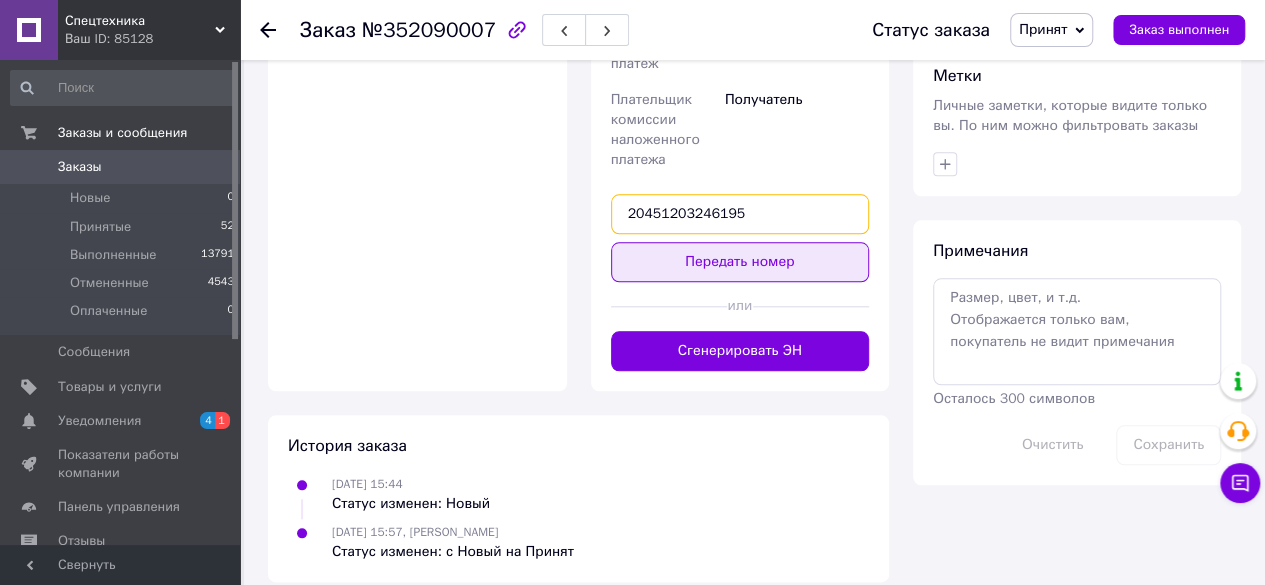 type on "20451203246195" 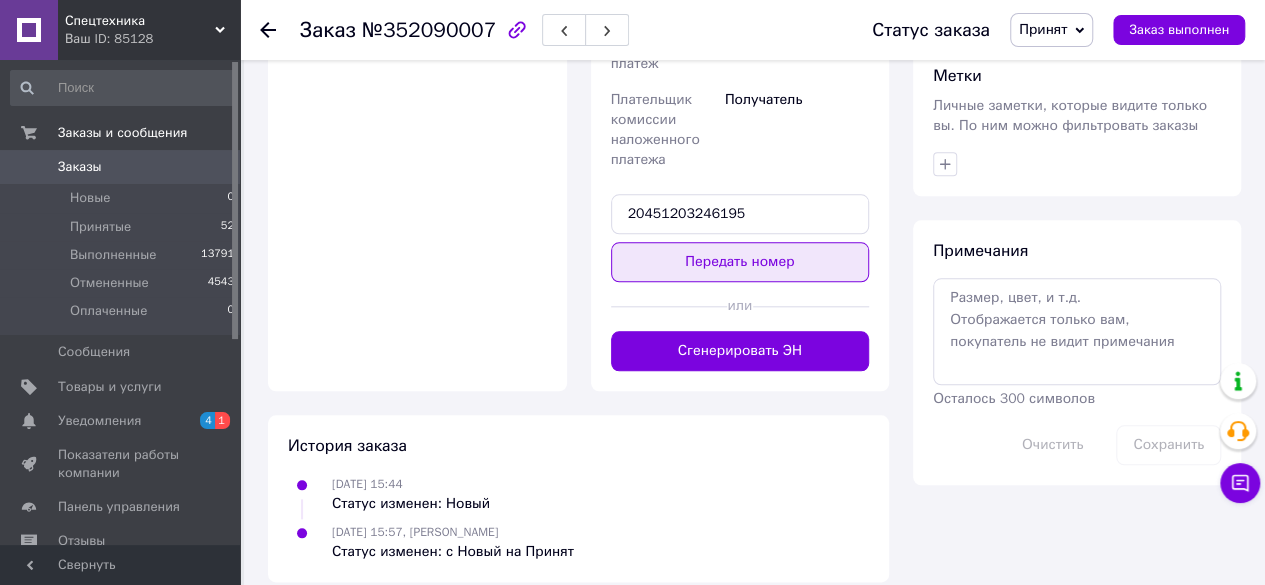 click on "Передать номер" at bounding box center (740, 262) 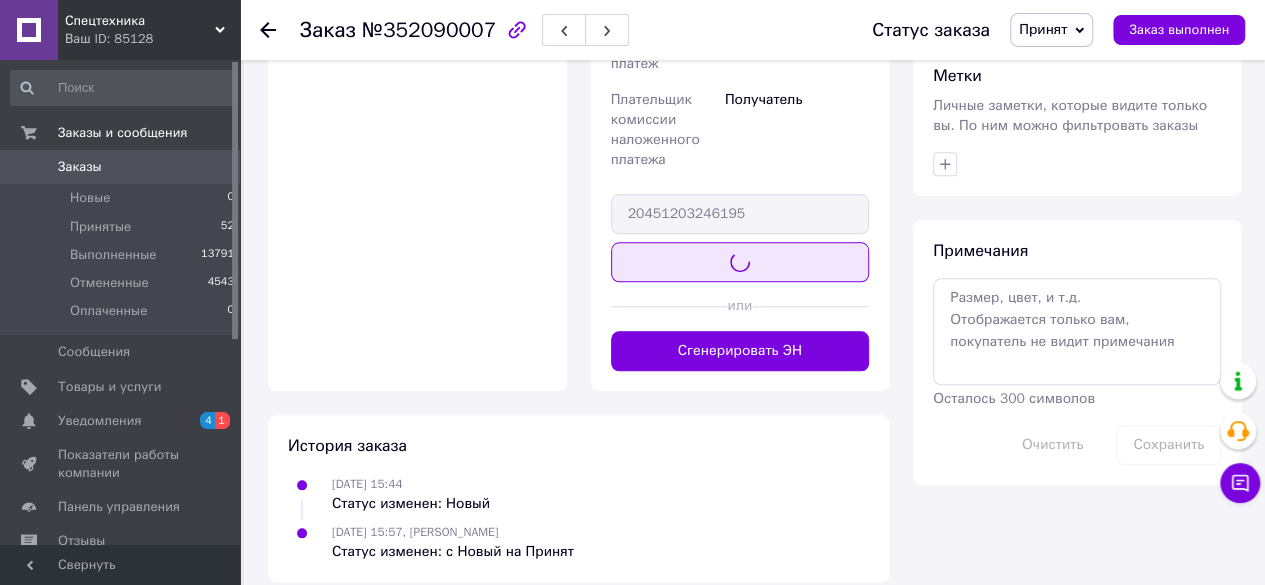 scroll, scrollTop: 774, scrollLeft: 0, axis: vertical 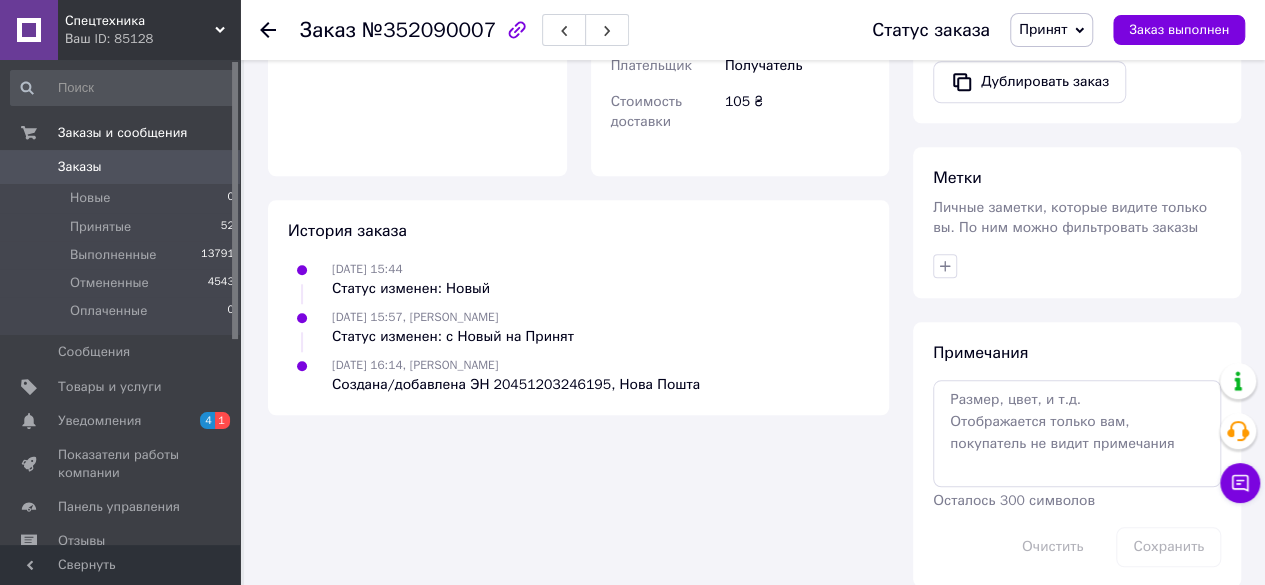 click 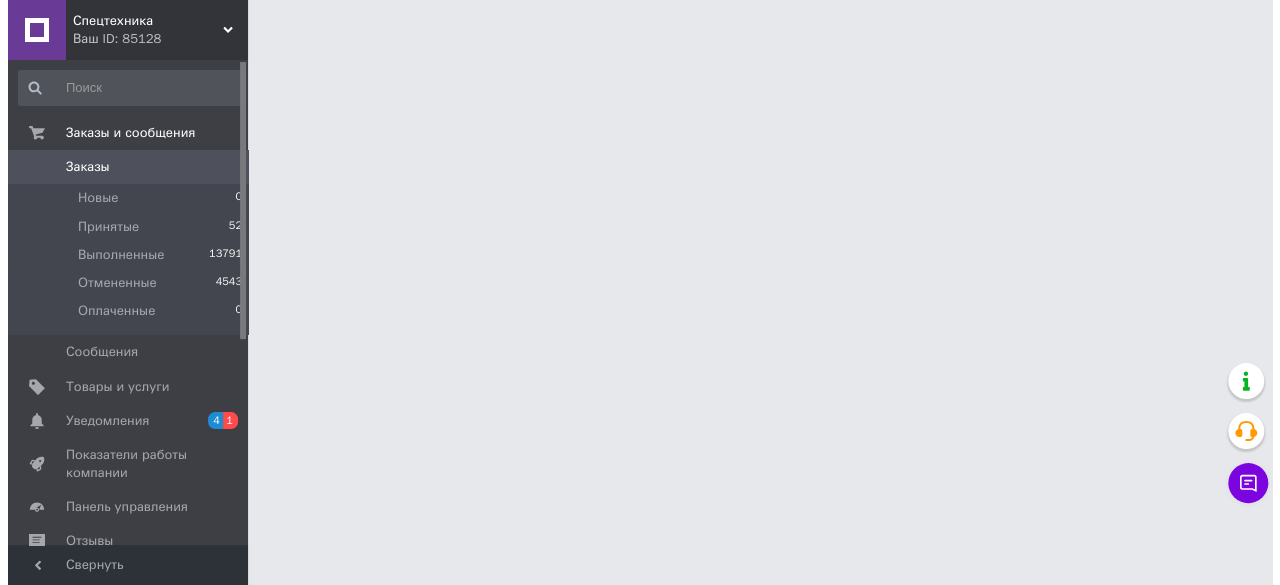 scroll, scrollTop: 0, scrollLeft: 0, axis: both 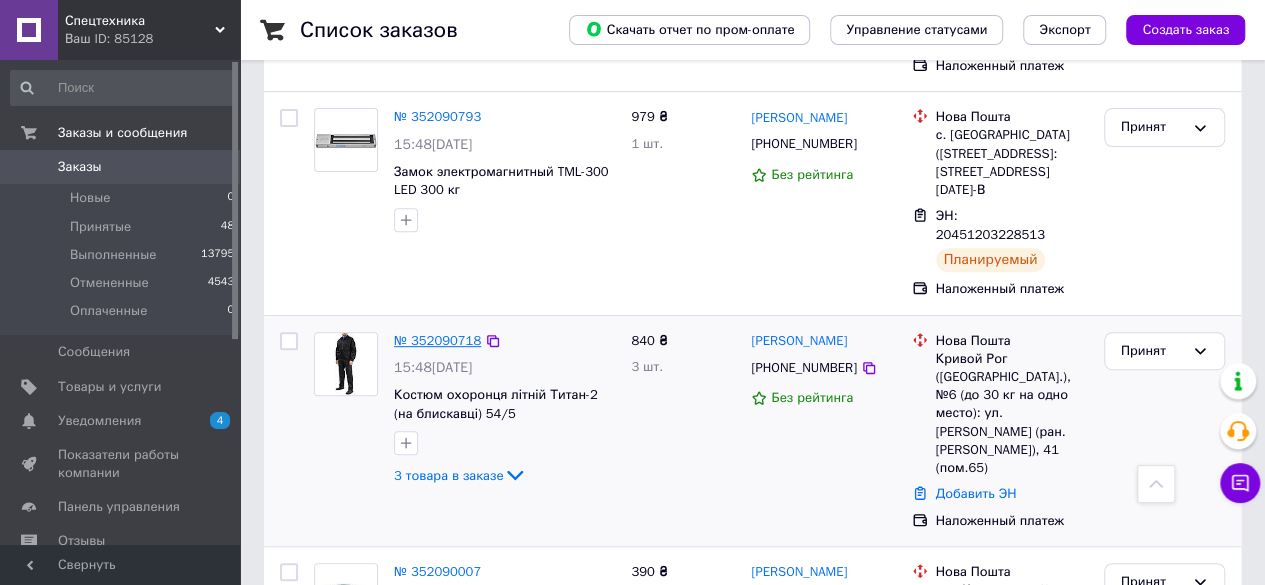 click on "№ 352090718" at bounding box center [437, 340] 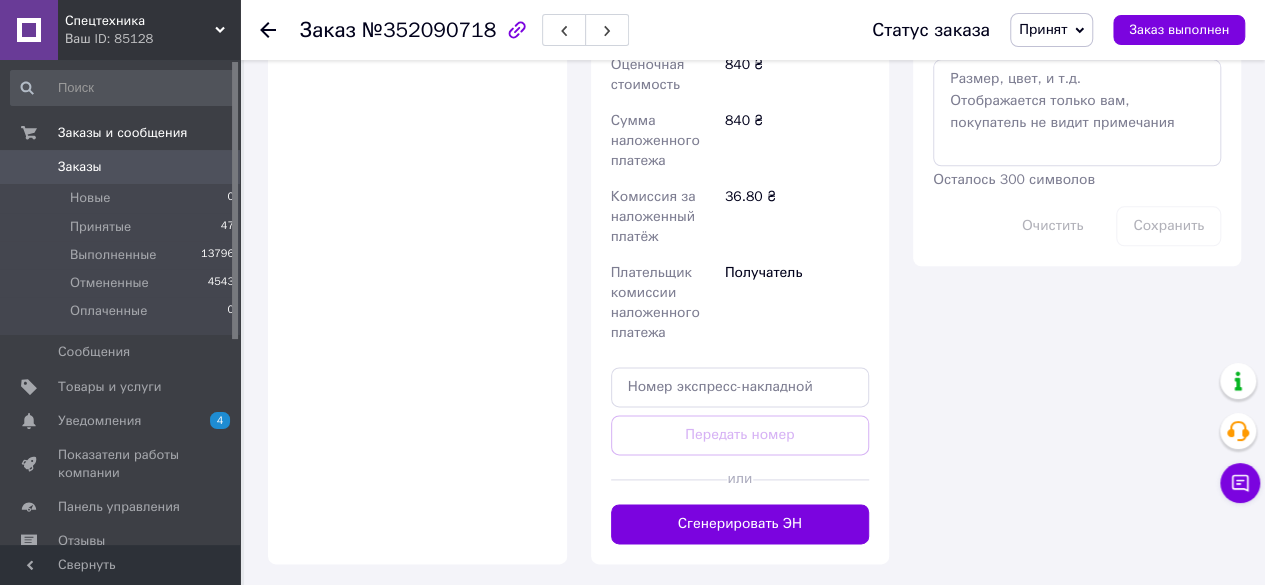 scroll, scrollTop: 1100, scrollLeft: 0, axis: vertical 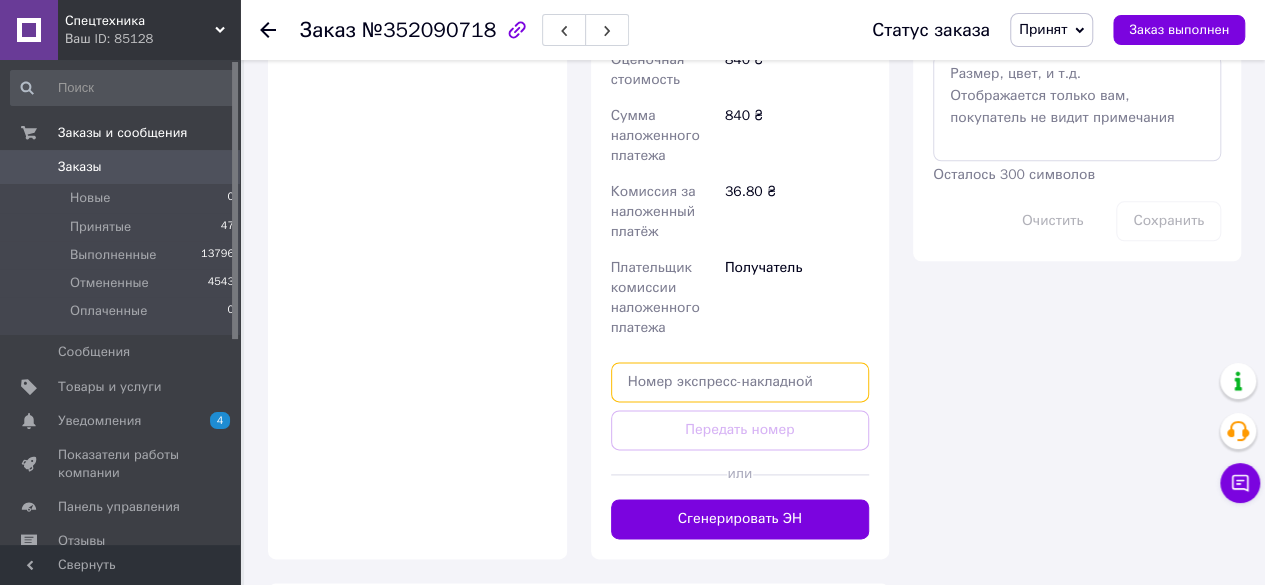 paste on "20451203259193" 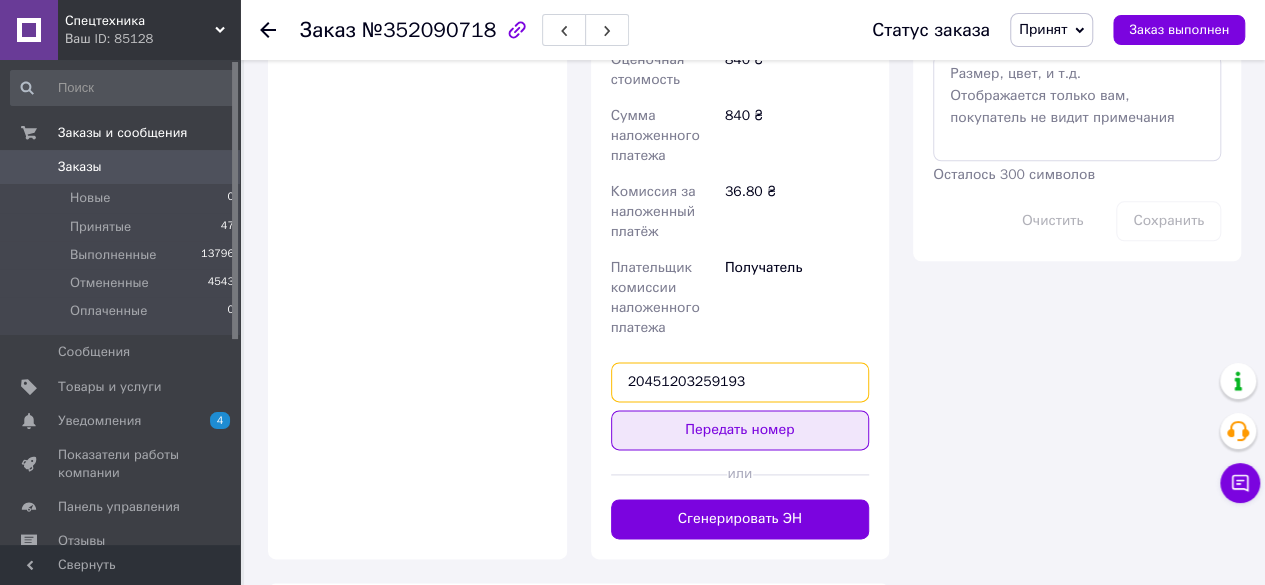 type on "20451203259193" 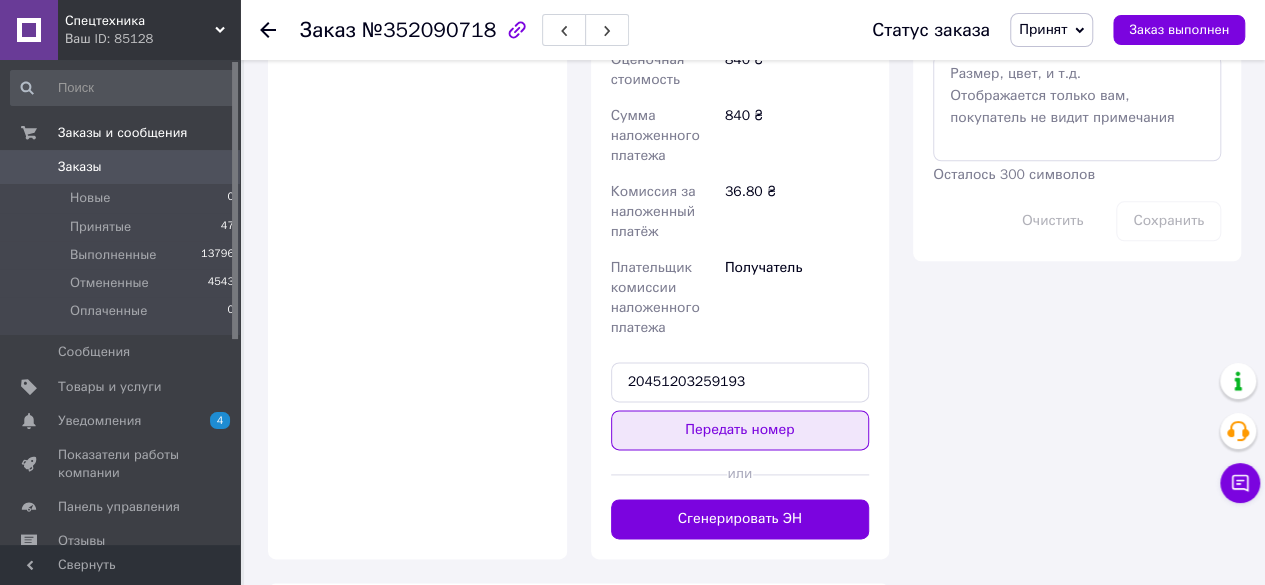 click on "Передать номер" at bounding box center [740, 430] 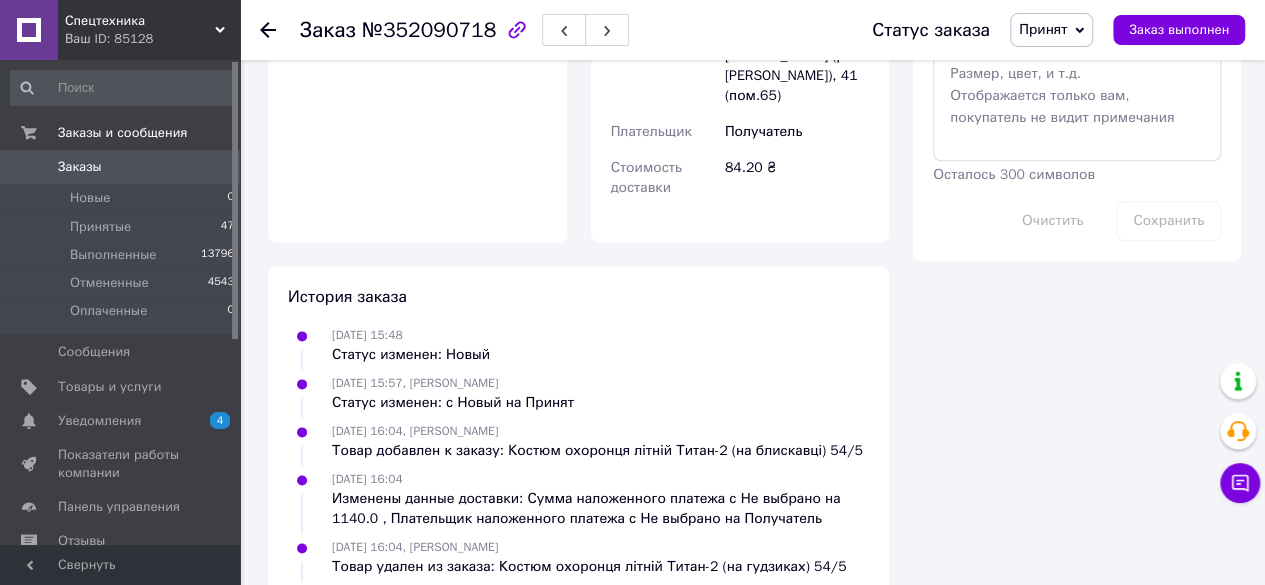 click 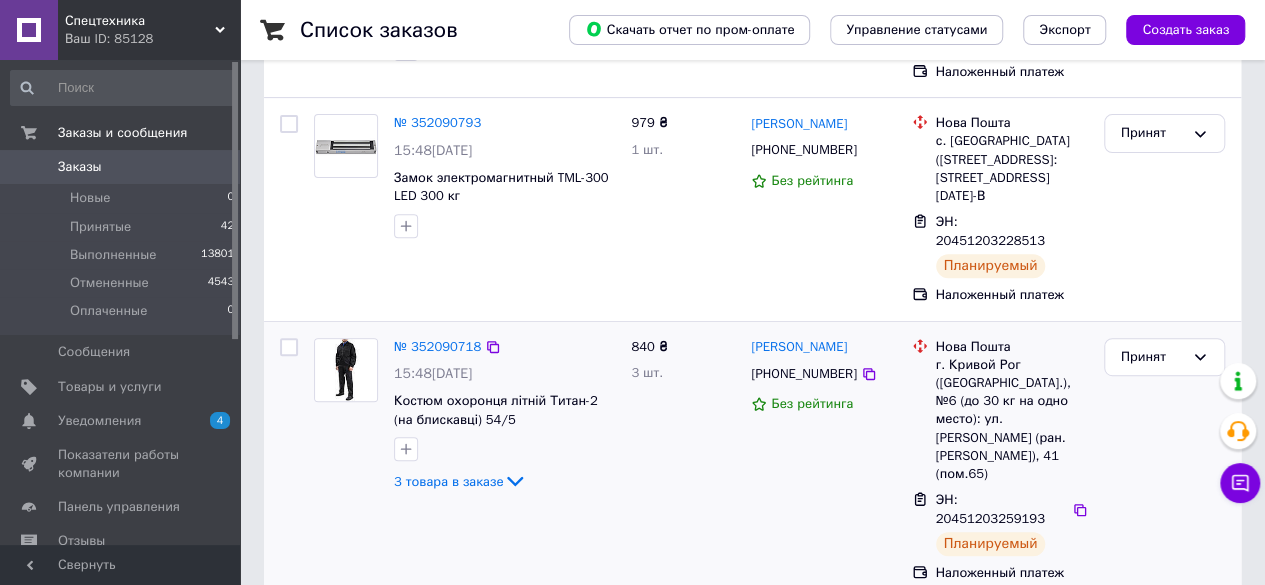 scroll, scrollTop: 300, scrollLeft: 0, axis: vertical 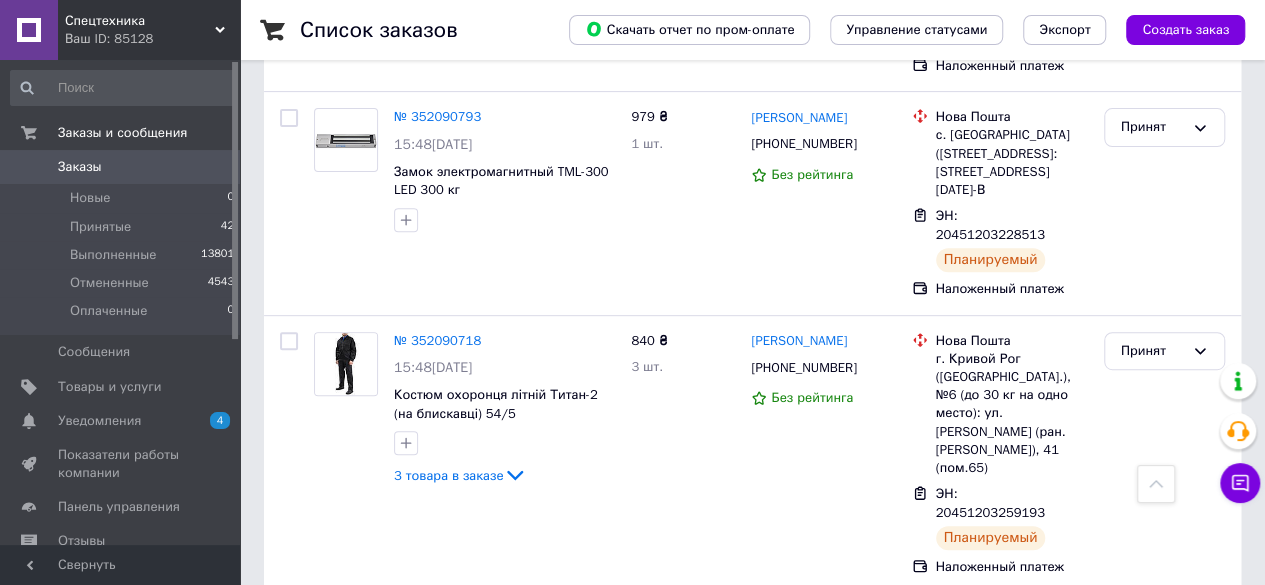 click on "Заказы" at bounding box center (80, 167) 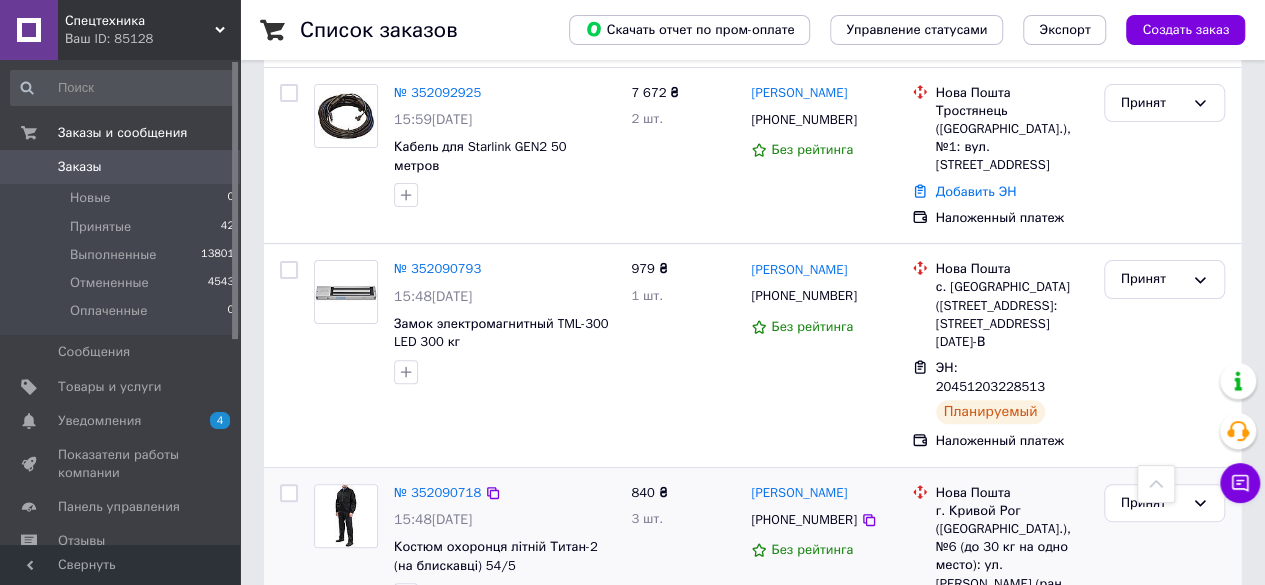 scroll, scrollTop: 100, scrollLeft: 0, axis: vertical 